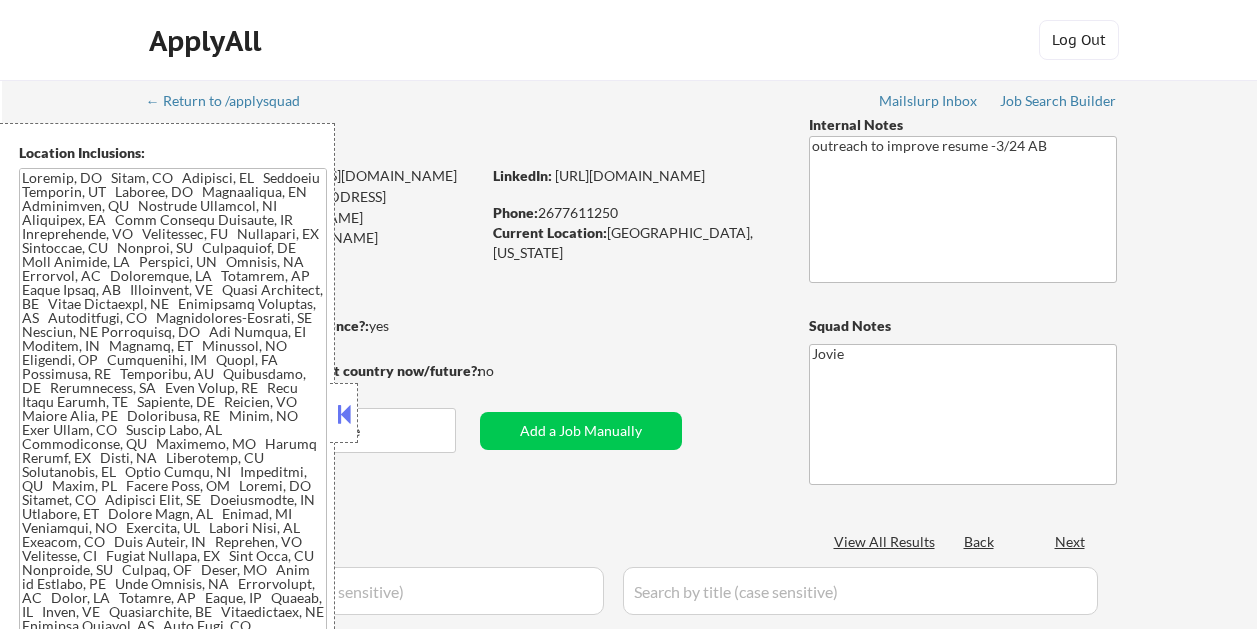 scroll, scrollTop: 0, scrollLeft: 0, axis: both 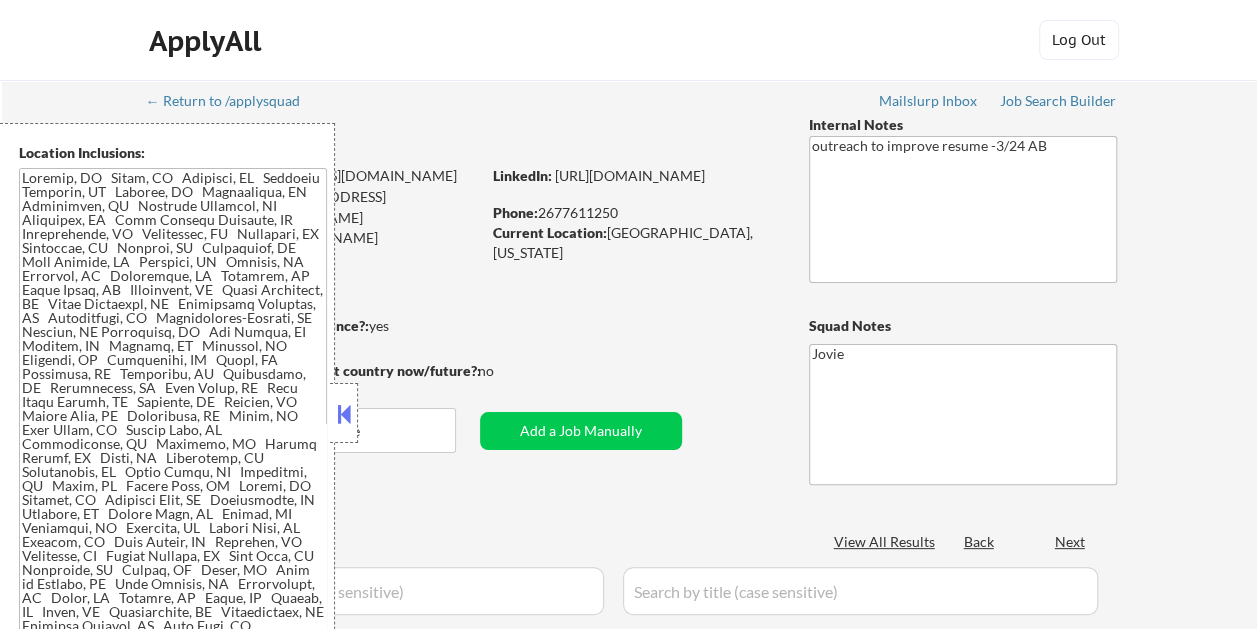 select on ""pending"" 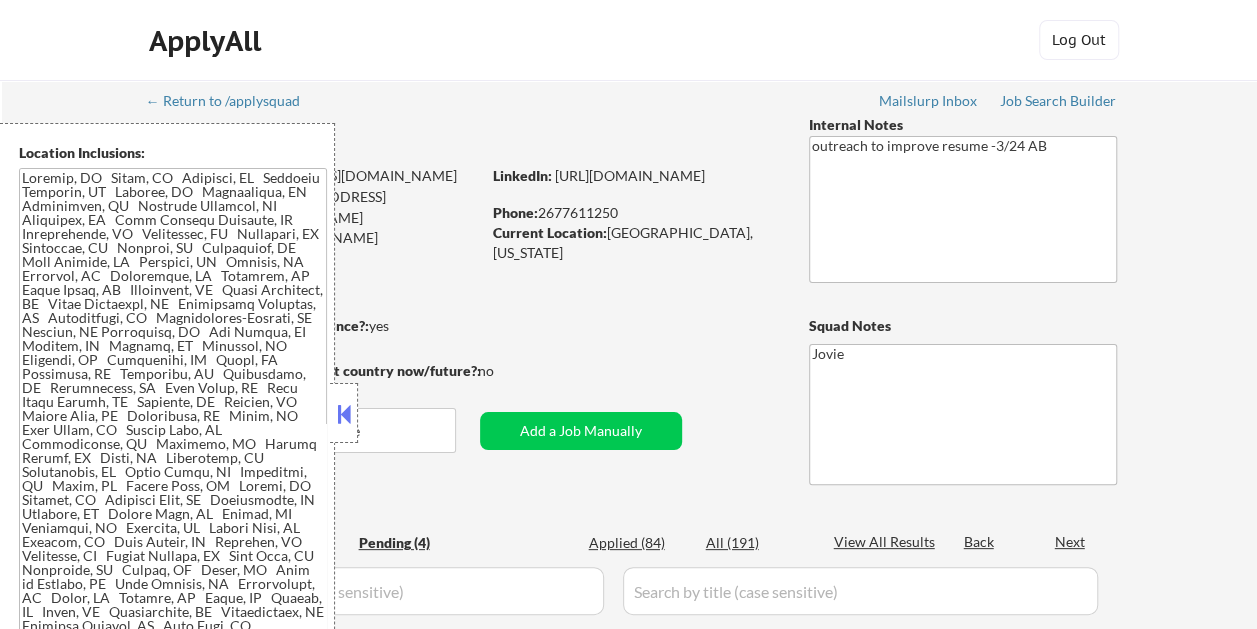 click at bounding box center (344, 414) 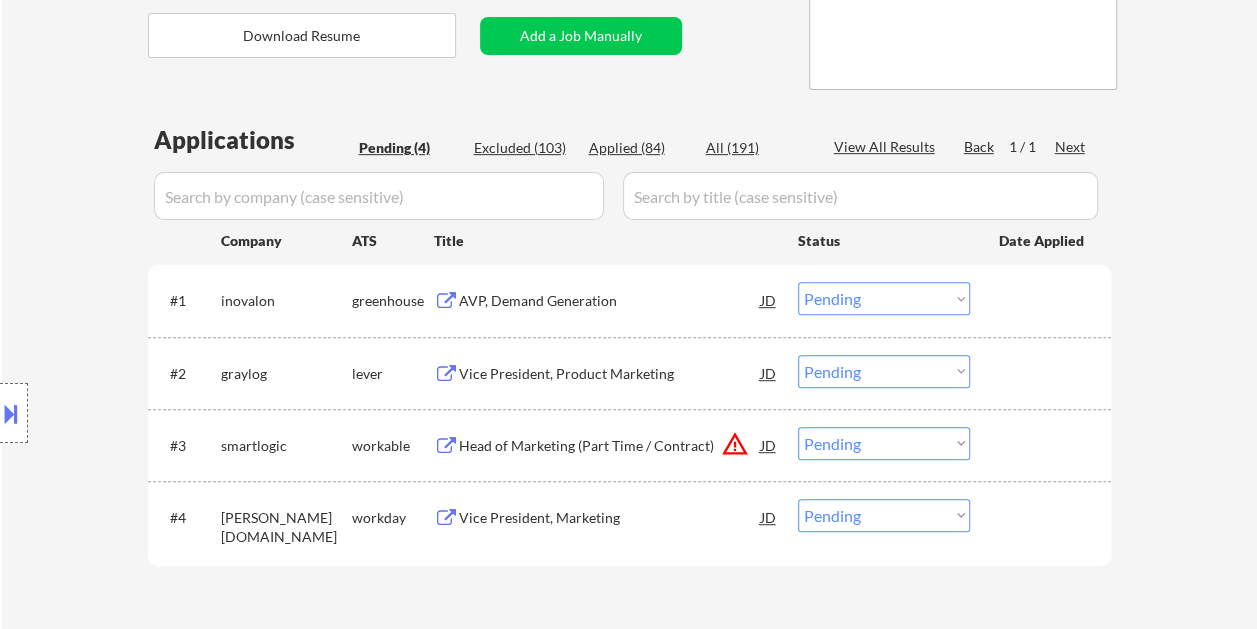 scroll, scrollTop: 400, scrollLeft: 0, axis: vertical 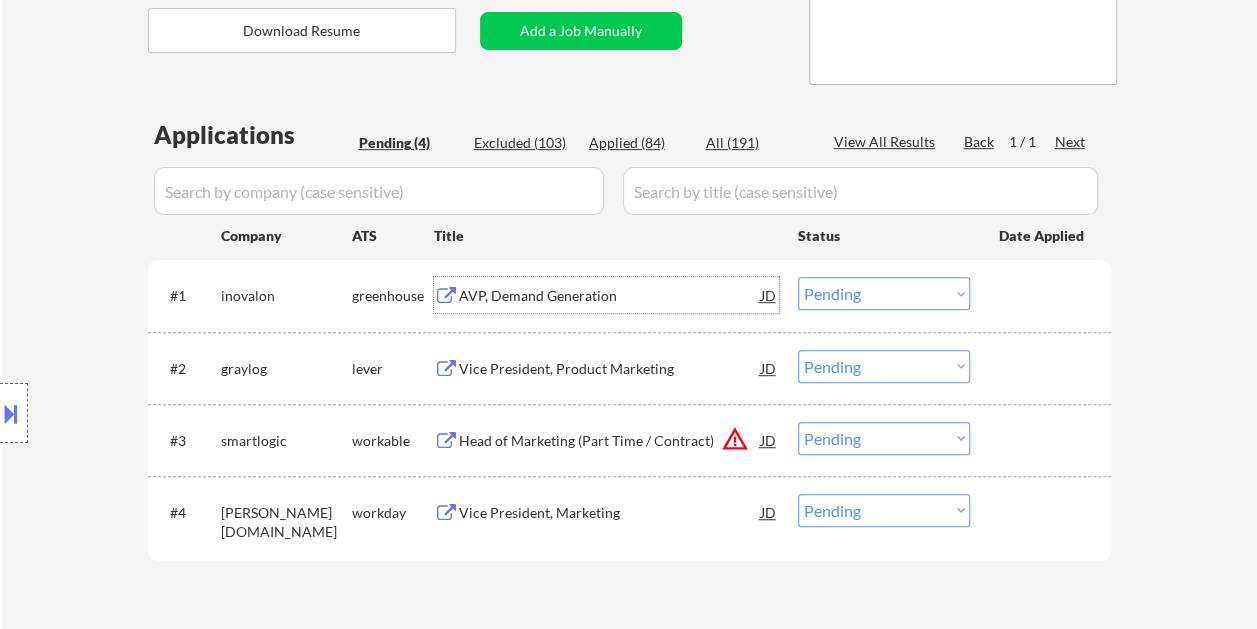 click on "AVP, Demand Generation" at bounding box center (610, 296) 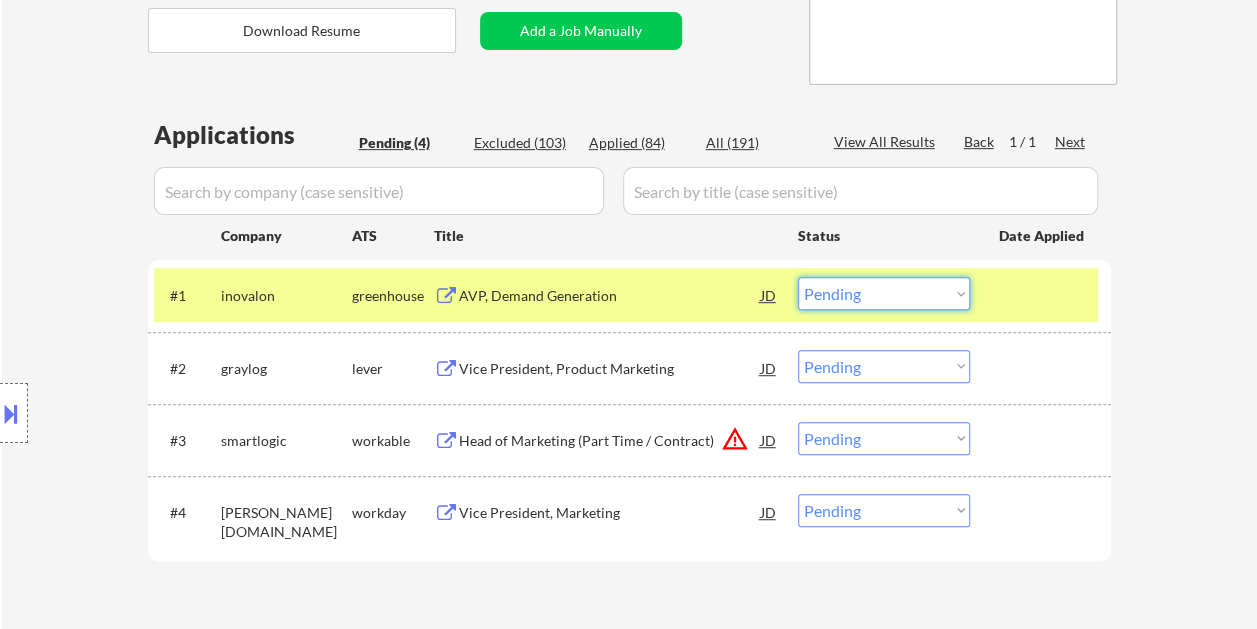 click on "Choose an option... Pending Applied Excluded (Questions) Excluded (Expired) Excluded (Location) Excluded (Bad Match) Excluded (Blocklist) Excluded (Salary) Excluded (Other)" at bounding box center [884, 293] 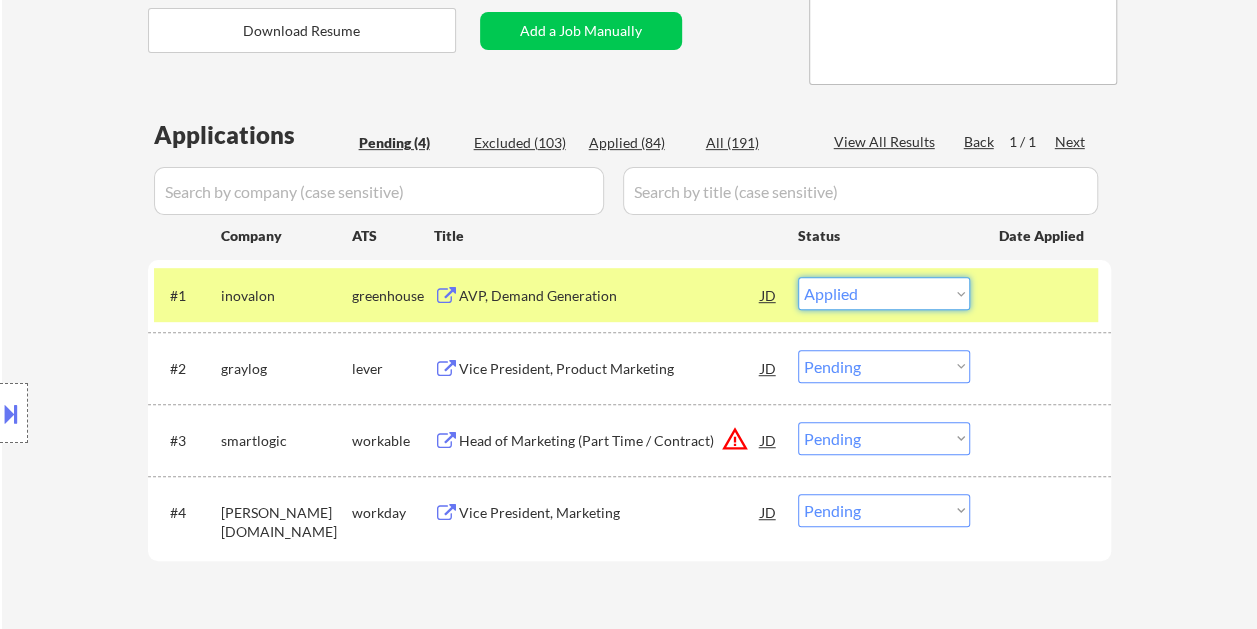 click on "Choose an option... Pending Applied Excluded (Questions) Excluded (Expired) Excluded (Location) Excluded (Bad Match) Excluded (Blocklist) Excluded (Salary) Excluded (Other)" at bounding box center [884, 293] 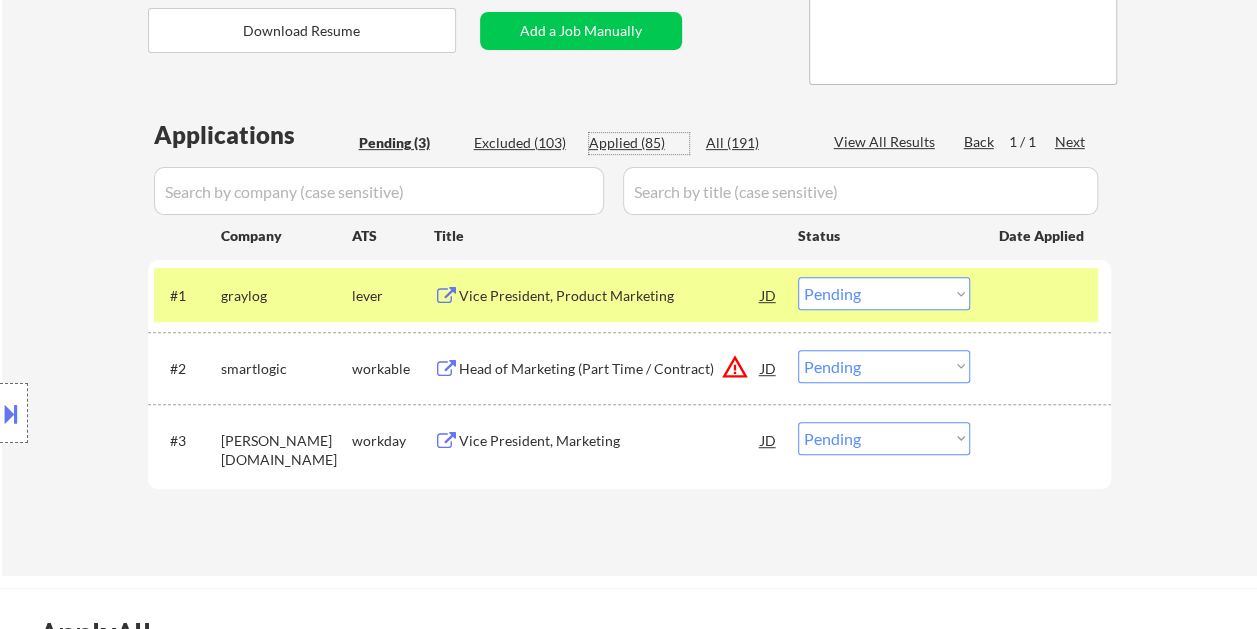 click on "Applied (85)" at bounding box center (639, 143) 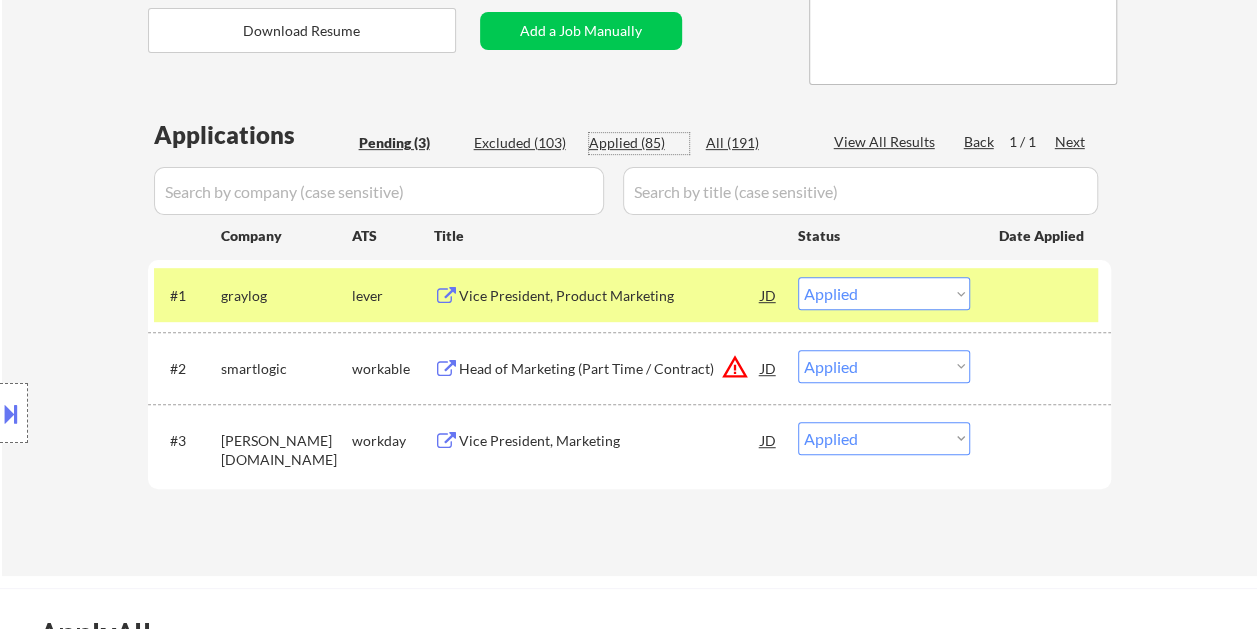 select on ""applied"" 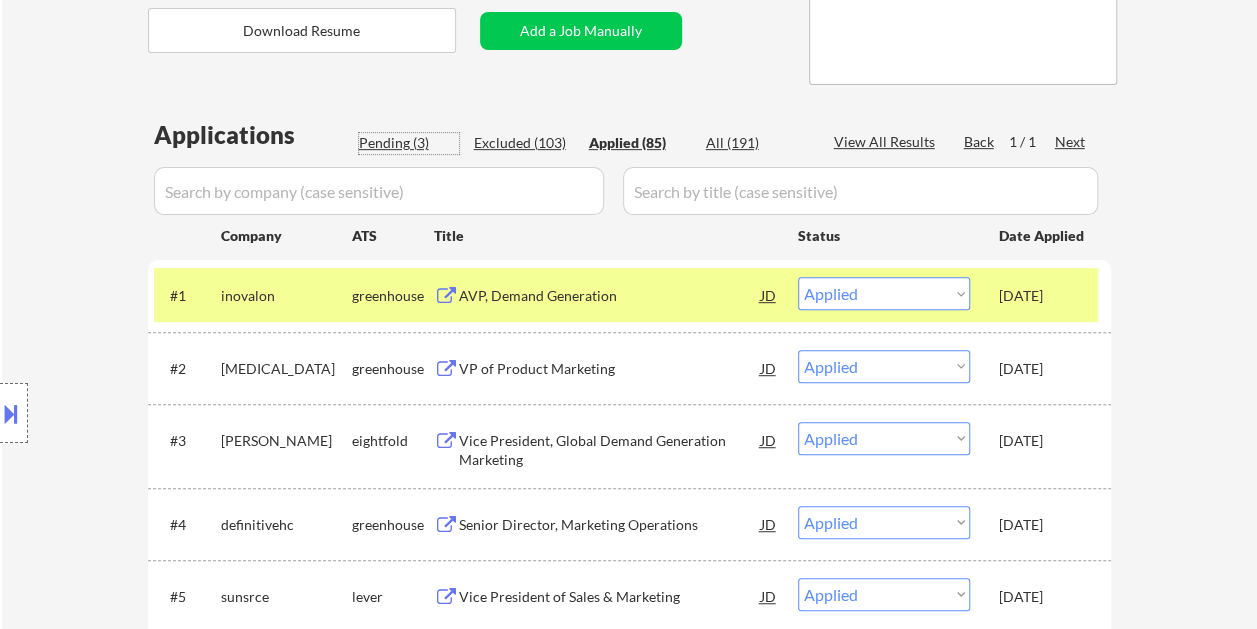 click on "Pending (3)" at bounding box center [409, 143] 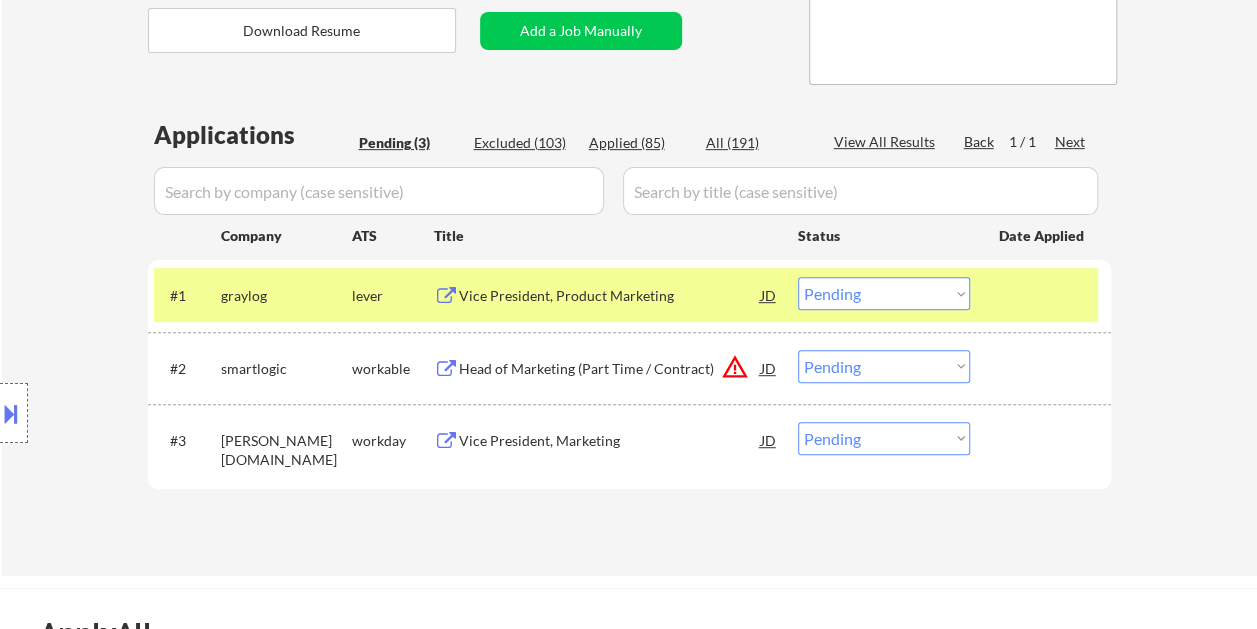 click on "Vice President, Product Marketing" at bounding box center [610, 296] 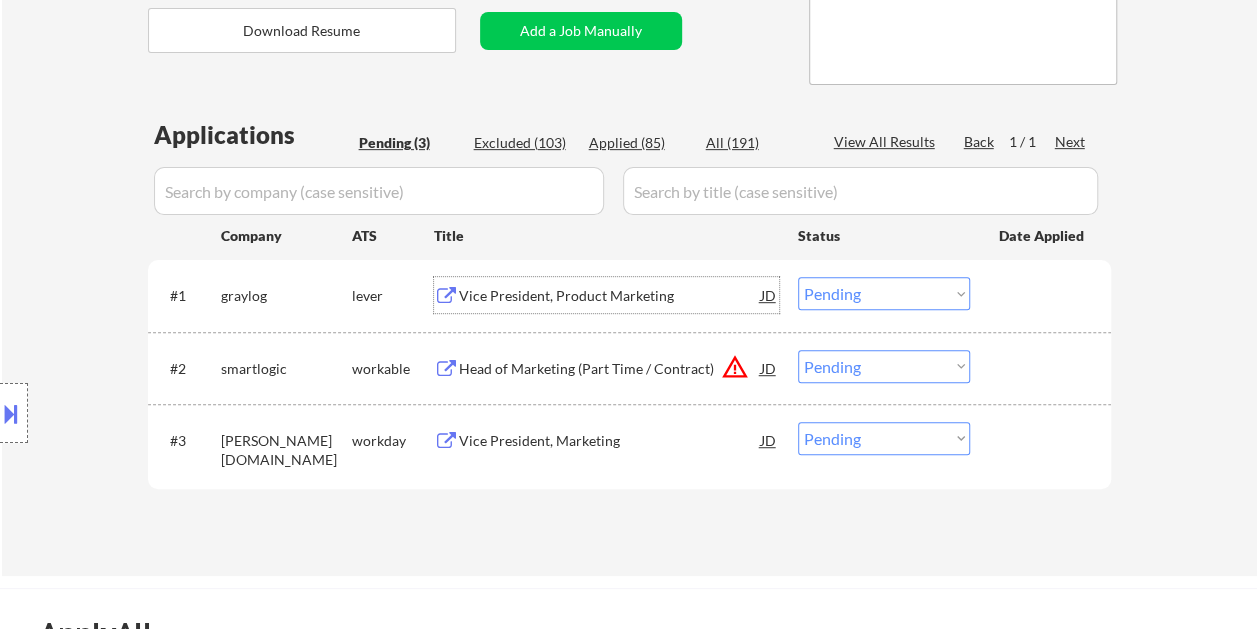 click on "Choose an option... Pending Applied Excluded (Questions) Excluded (Expired) Excluded (Location) Excluded (Bad Match) Excluded (Blocklist) Excluded (Salary) Excluded (Other)" at bounding box center (884, 293) 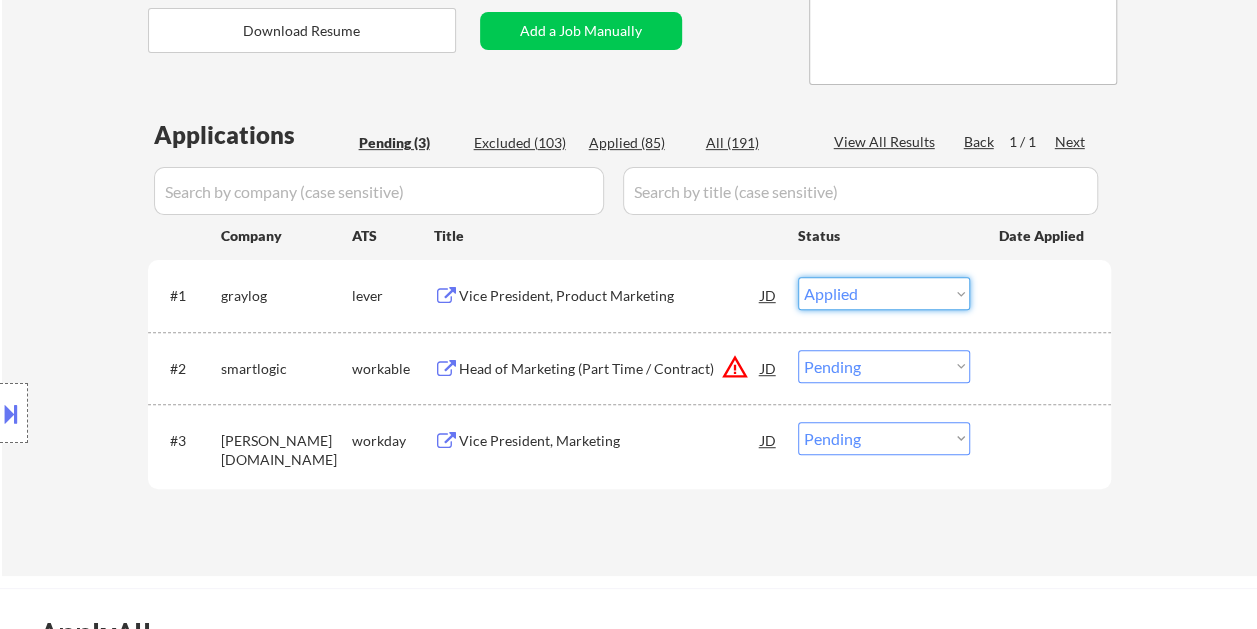 click on "Choose an option... Pending Applied Excluded (Questions) Excluded (Expired) Excluded (Location) Excluded (Bad Match) Excluded (Blocklist) Excluded (Salary) Excluded (Other)" at bounding box center (884, 293) 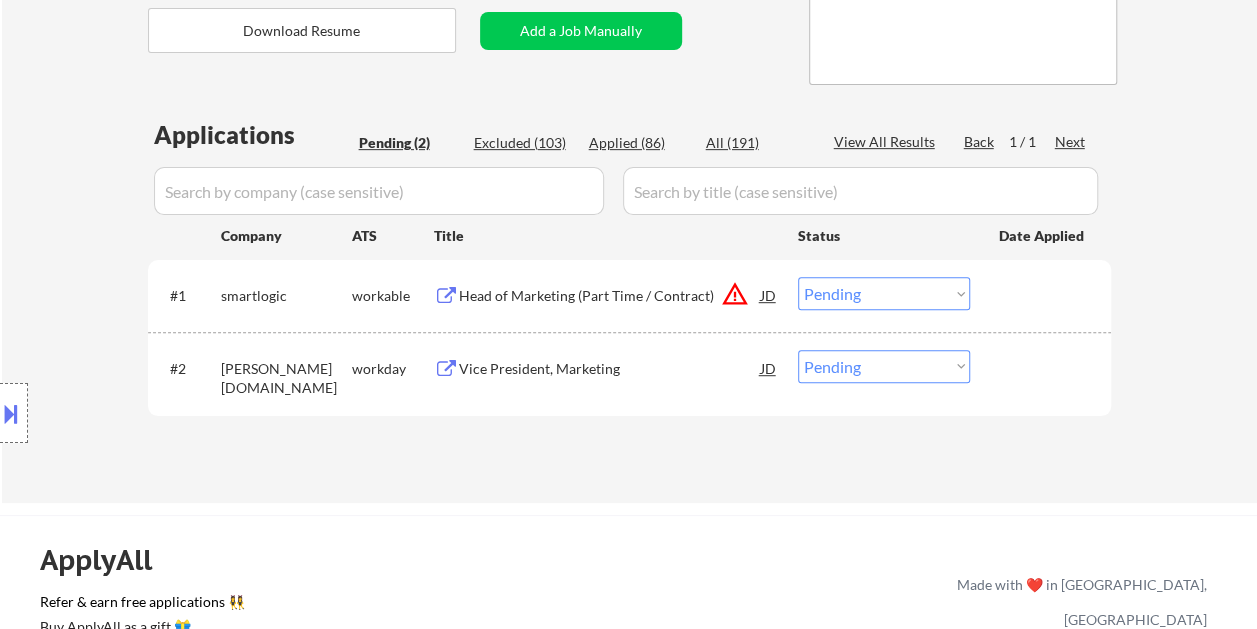 click on "Head of Marketing (Part Time / Contract)" at bounding box center (610, 295) 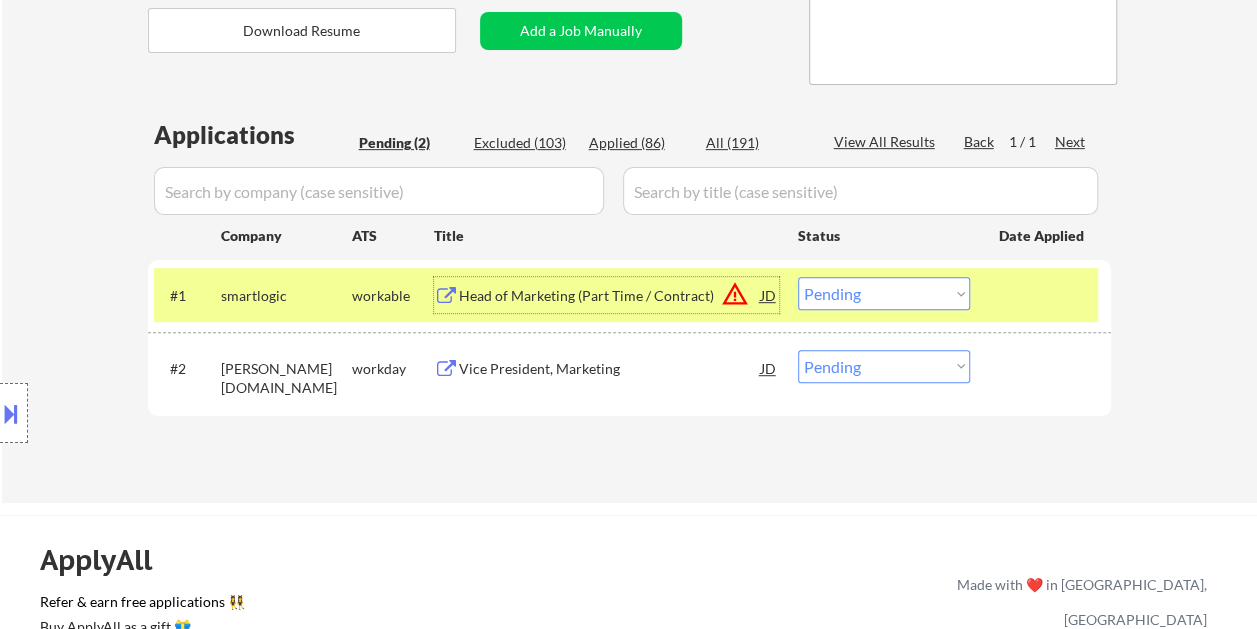 click on "Choose an option... Pending Applied Excluded (Questions) Excluded (Expired) Excluded (Location) Excluded (Bad Match) Excluded (Blocklist) Excluded (Salary) Excluded (Other)" at bounding box center (884, 293) 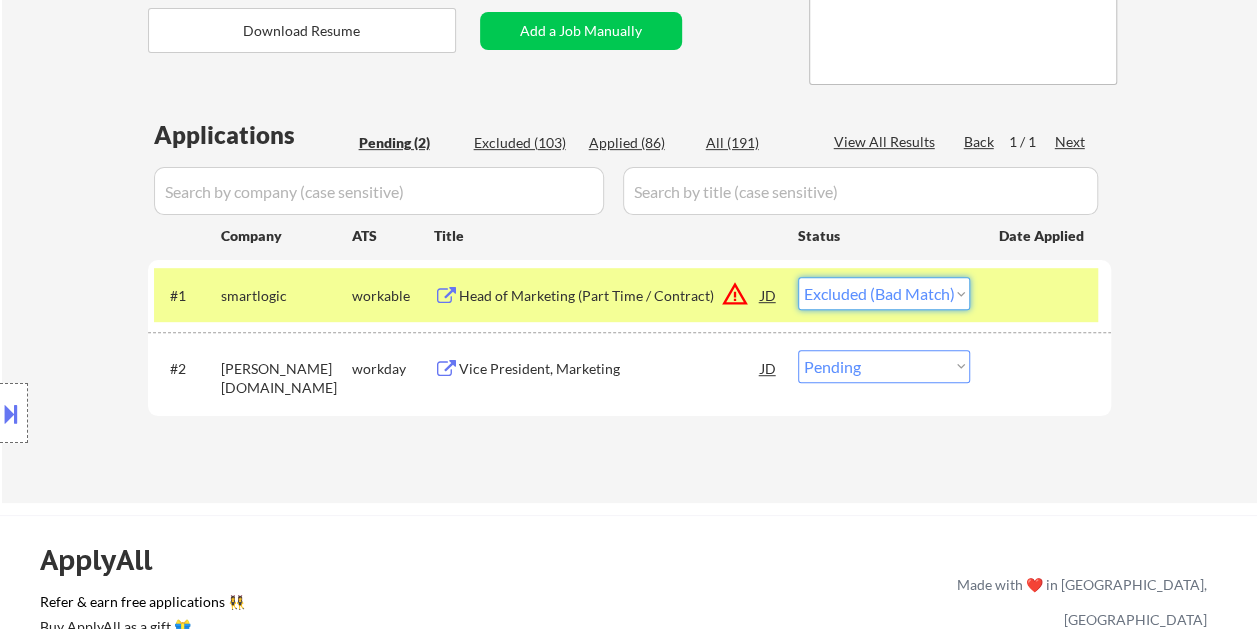 click on "Choose an option... Pending Applied Excluded (Questions) Excluded (Expired) Excluded (Location) Excluded (Bad Match) Excluded (Blocklist) Excluded (Salary) Excluded (Other)" at bounding box center (884, 293) 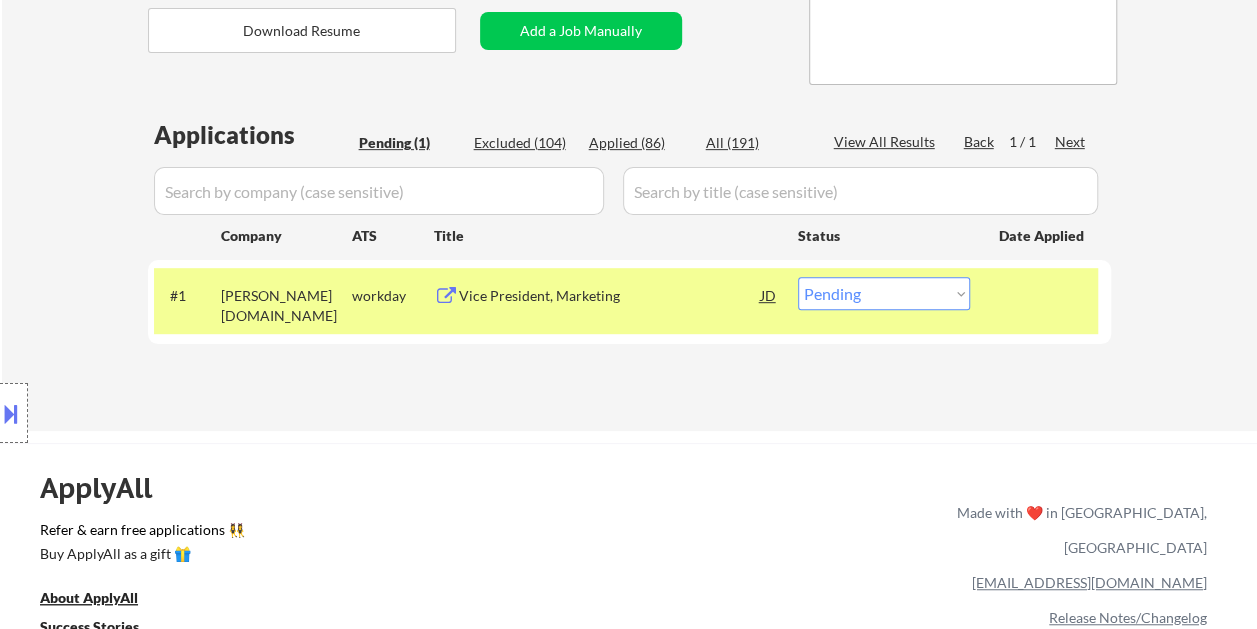 click at bounding box center [1043, 295] 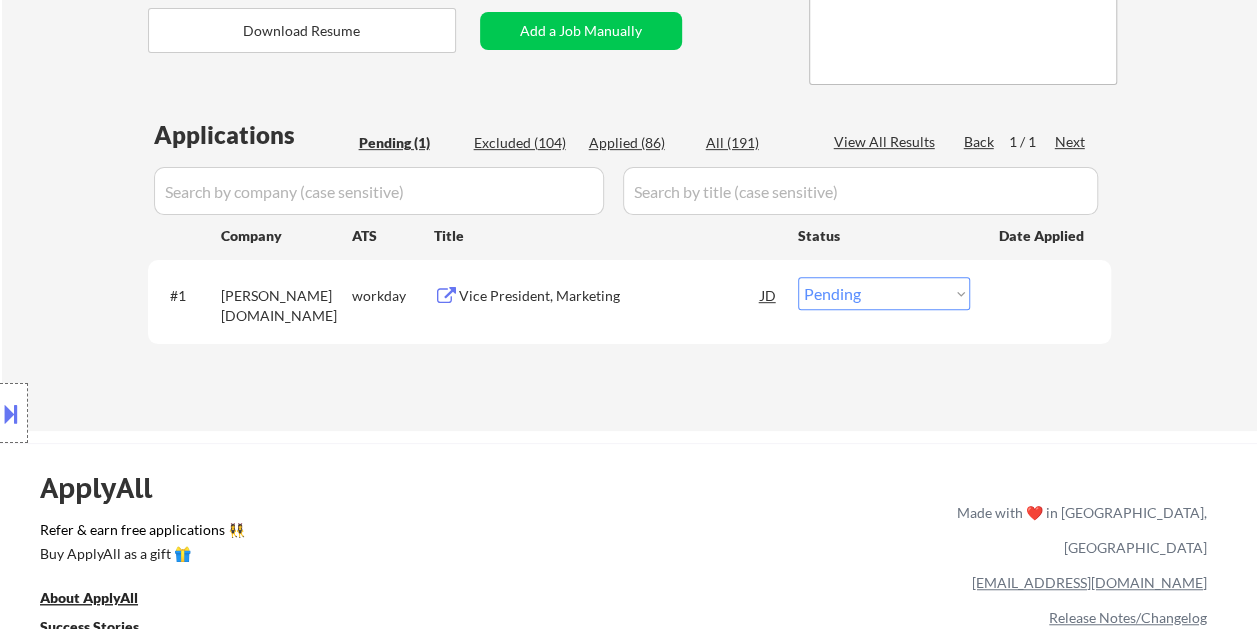 click on "Vice President, Marketing" at bounding box center (610, 296) 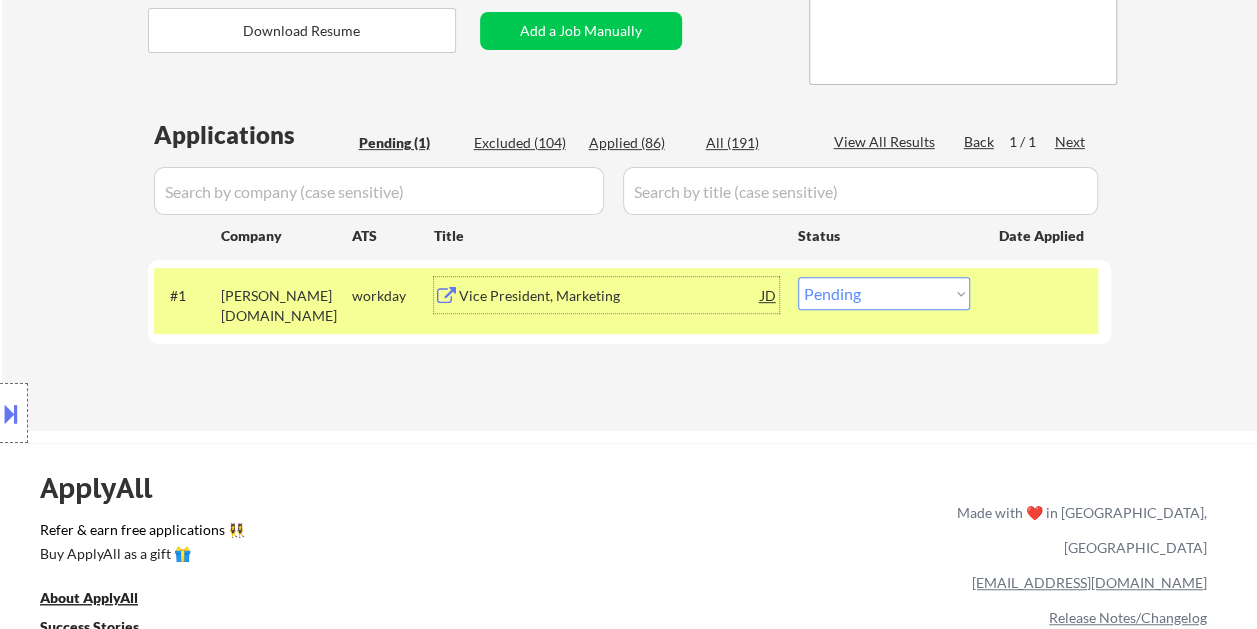 click on "Choose an option... Pending Applied Excluded (Questions) Excluded (Expired) Excluded (Location) Excluded (Bad Match) Excluded (Blocklist) Excluded (Salary) Excluded (Other)" at bounding box center [884, 293] 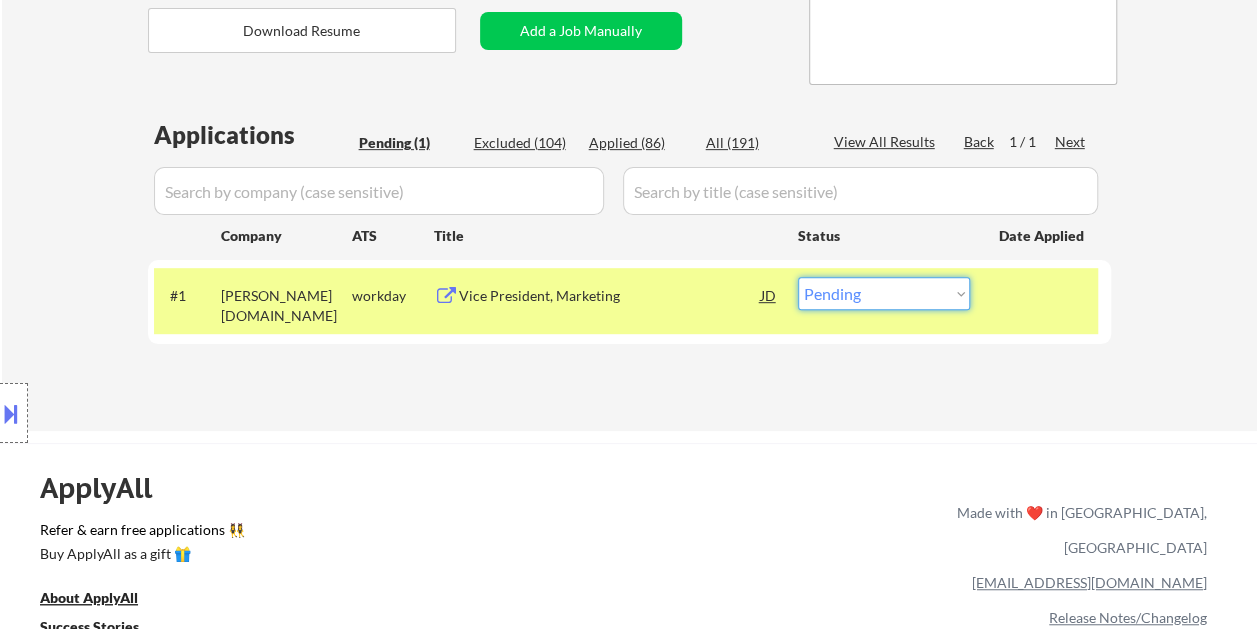 select on ""applied"" 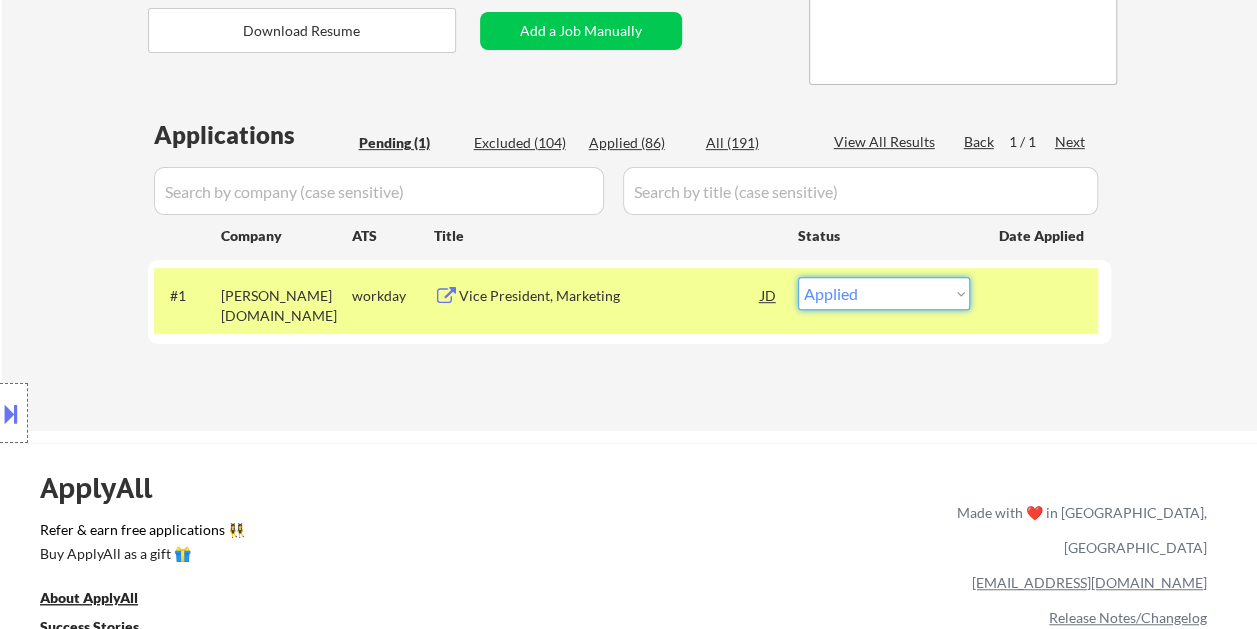 click on "Choose an option... Pending Applied Excluded (Questions) Excluded (Expired) Excluded (Location) Excluded (Bad Match) Excluded (Blocklist) Excluded (Salary) Excluded (Other)" at bounding box center (884, 293) 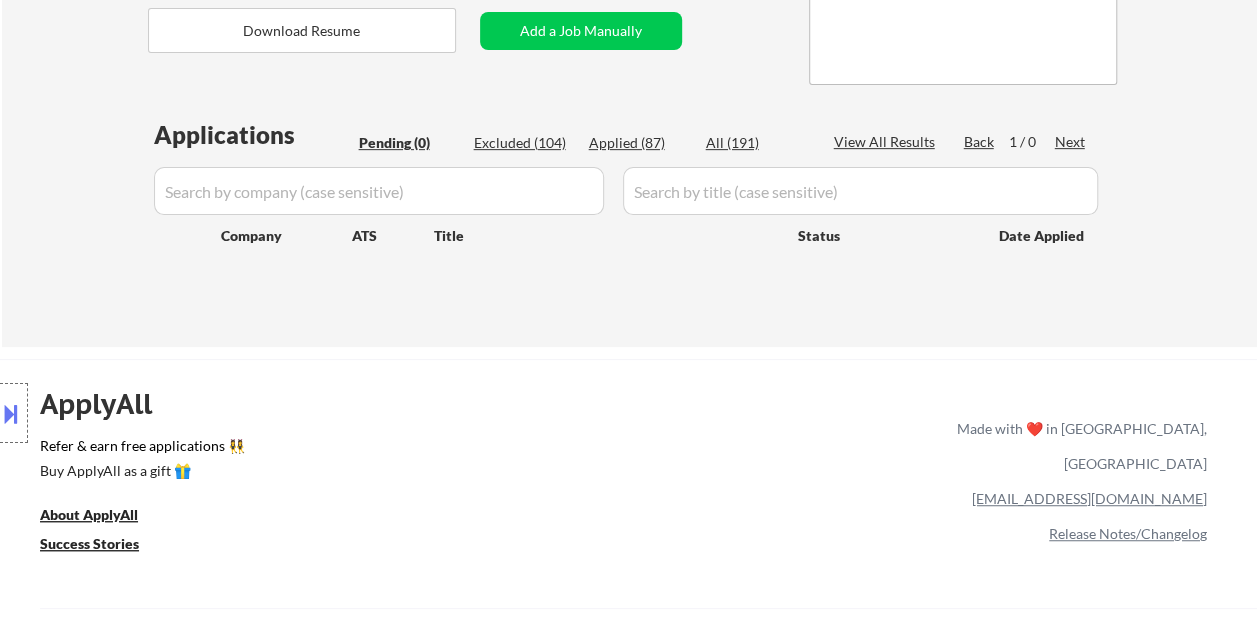 click on "Applied (87)" at bounding box center [639, 143] 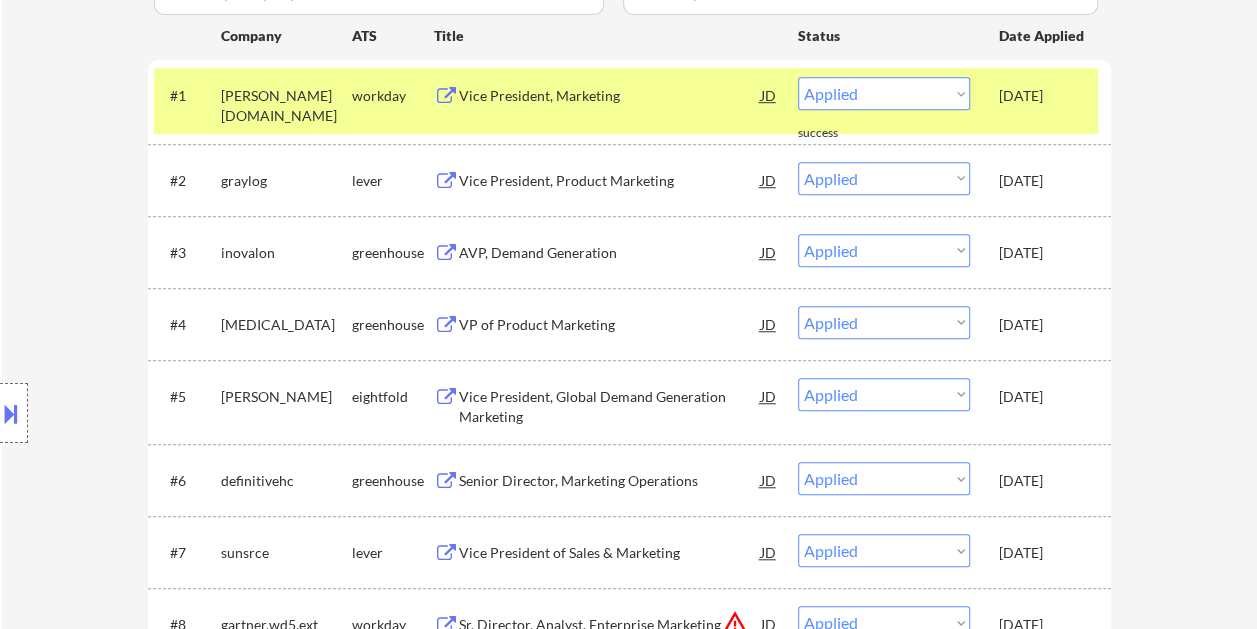 scroll, scrollTop: 300, scrollLeft: 0, axis: vertical 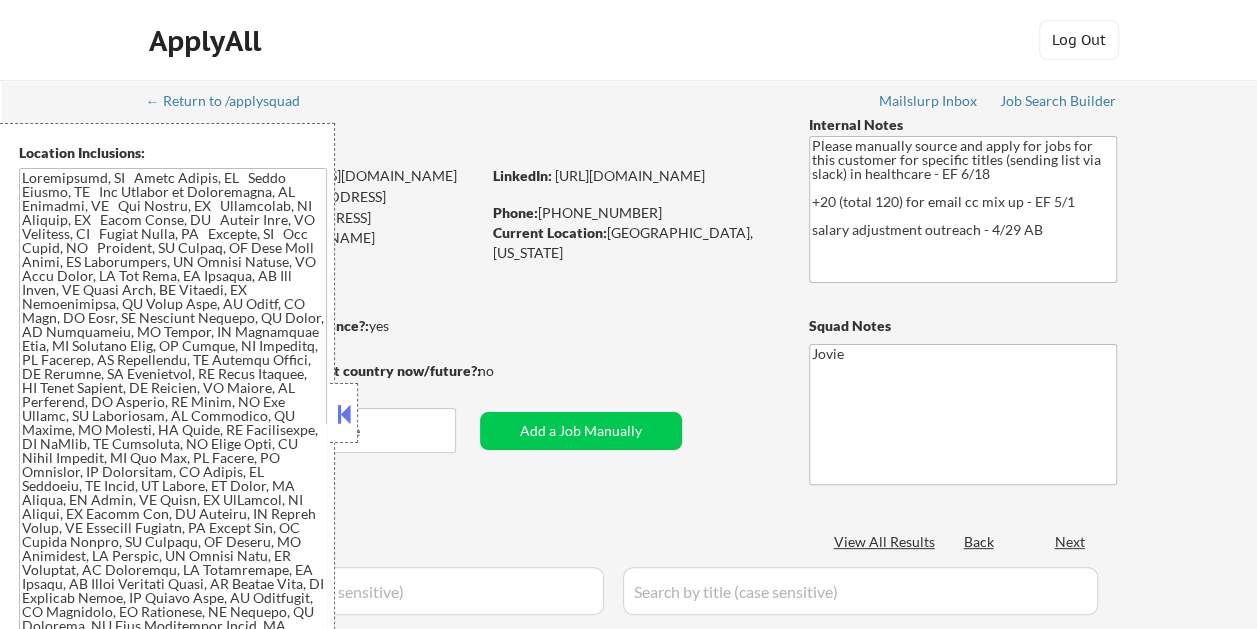 select on ""pending"" 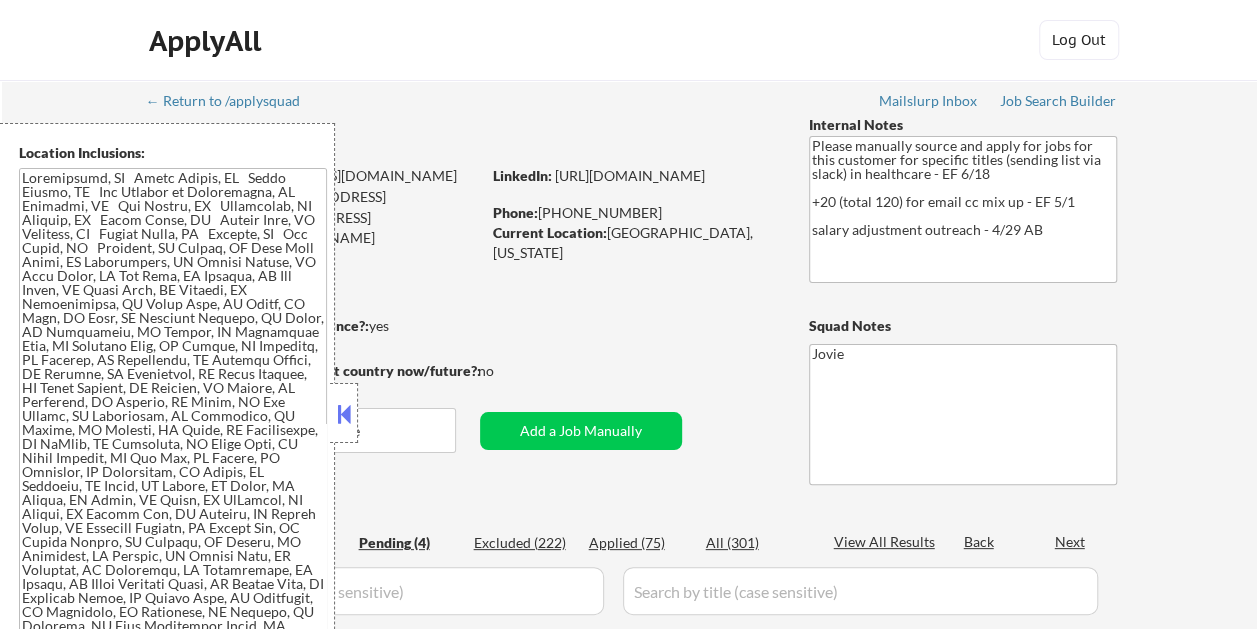 click at bounding box center [344, 414] 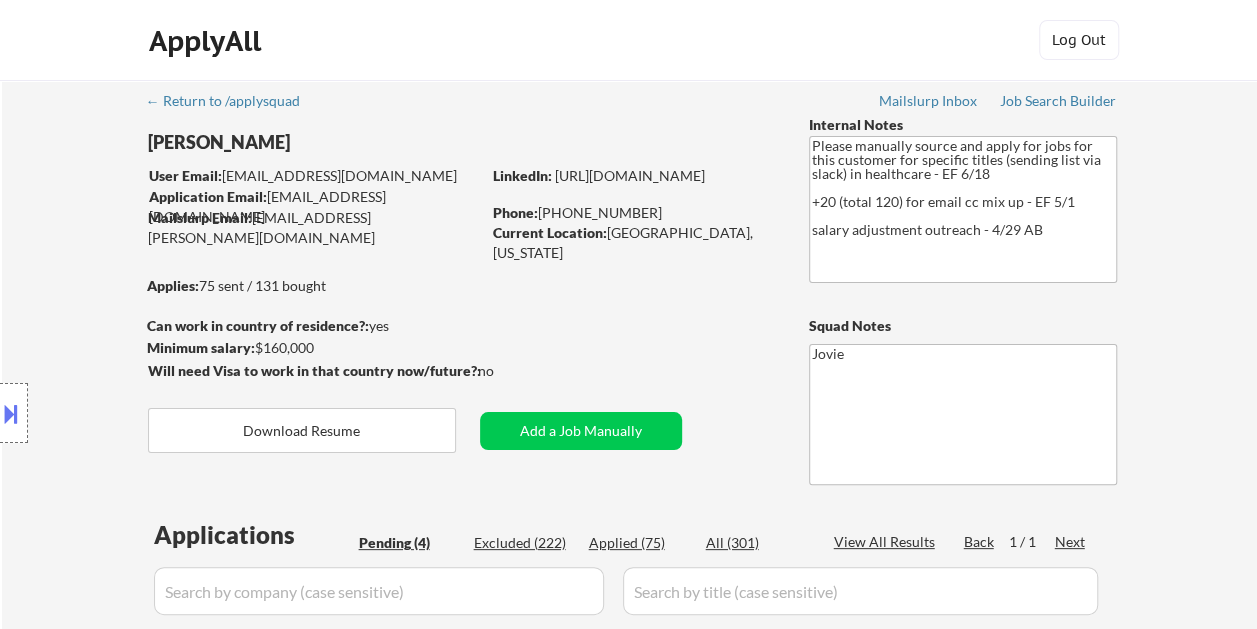 click on "← Return to /applysquad Mailslurp Inbox Job Search Builder [PERSON_NAME] User Email:  [EMAIL_ADDRESS][DOMAIN_NAME] Application Email:  [EMAIL_ADDRESS][DOMAIN_NAME] Mailslurp Email:  [EMAIL_ADDRESS][PERSON_NAME][DOMAIN_NAME] LinkedIn:   [URL][DOMAIN_NAME]
Phone:  [PHONE_NUMBER] Current Location:  [GEOGRAPHIC_DATA], [US_STATE] Applies:  75 sent / 131 bought Internal Notes Please manually source and apply for jobs for this customer for specific titles (sending list via slack) in healthcare - EF 6/18
+20 (total 120) for email cc mix up - EF 5/1
salary adjustment outreach - 4/29 AB Can work in country of residence?:  yes Squad Notes Minimum salary:  $160,000 Will need Visa to work in that country now/future?:   no Download Resume Add a Job Manually Jovie Applications Pending (4) Excluded (222) Applied (75) All (301) View All Results Back 1 / 1
Next Company ATS Title Status Date Applied #1 priviahealth smartrecruiters National Director, Contract Quality JD Choose an option... Pending Applied Excluded (Questions) #2 lever" at bounding box center [630, 562] 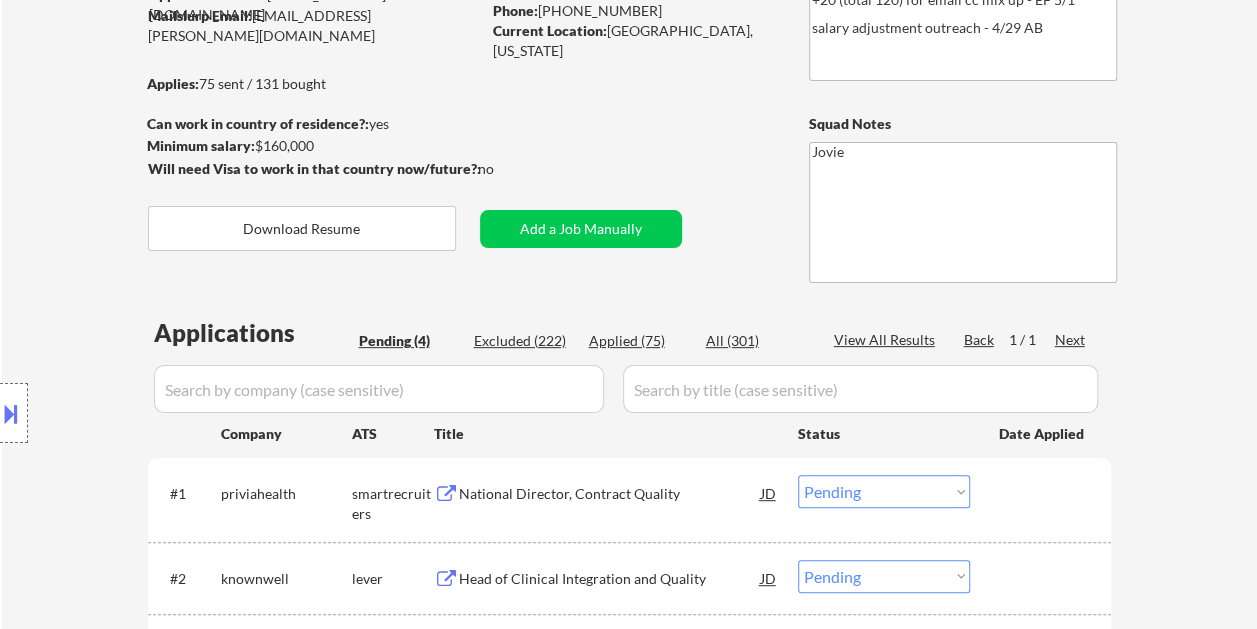 scroll, scrollTop: 200, scrollLeft: 0, axis: vertical 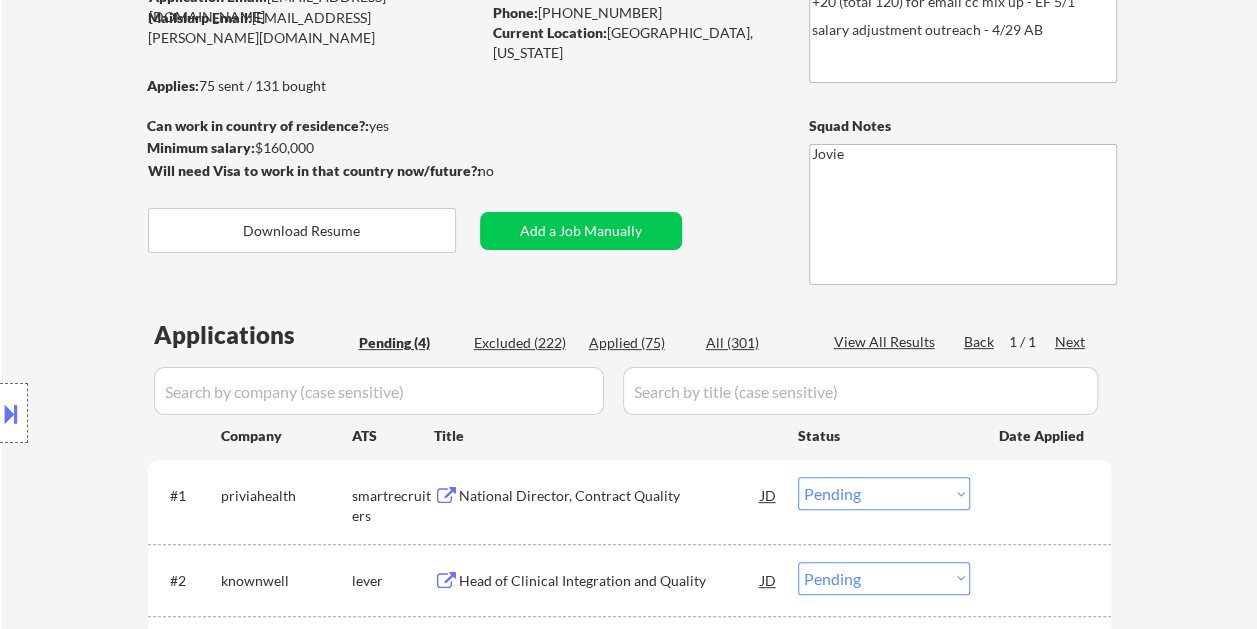click on "← Return to /applysquad Mailslurp Inbox Job Search Builder [PERSON_NAME] User Email:  [EMAIL_ADDRESS][DOMAIN_NAME] Application Email:  [EMAIL_ADDRESS][DOMAIN_NAME] Mailslurp Email:  [EMAIL_ADDRESS][PERSON_NAME][DOMAIN_NAME] LinkedIn:   [URL][DOMAIN_NAME]
Phone:  [PHONE_NUMBER] Current Location:  [GEOGRAPHIC_DATA], [US_STATE] Applies:  75 sent / 131 bought Internal Notes Please manually source and apply for jobs for this customer for specific titles (sending list via slack) in healthcare - EF 6/18
+20 (total 120) for email cc mix up - EF 5/1
salary adjustment outreach - 4/29 AB Can work in country of residence?:  yes Squad Notes Minimum salary:  $160,000 Will need Visa to work in that country now/future?:   no Download Resume Add a Job Manually Jovie Applications Pending (4) Excluded (222) Applied (75) All (301) View All Results Back 1 / 1
Next Company ATS Title Status Date Applied #1 priviahealth smartrecruiters National Director, Contract Quality JD Choose an option... Pending Applied Excluded (Questions) #2 lever" at bounding box center [629, 370] 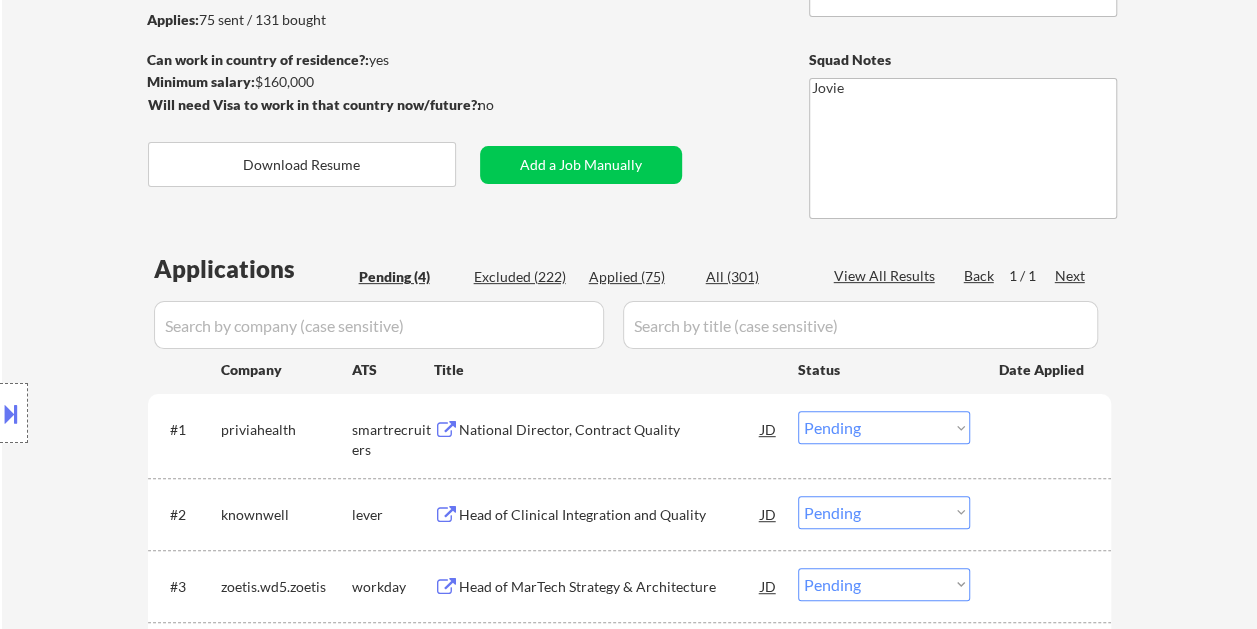 scroll, scrollTop: 400, scrollLeft: 0, axis: vertical 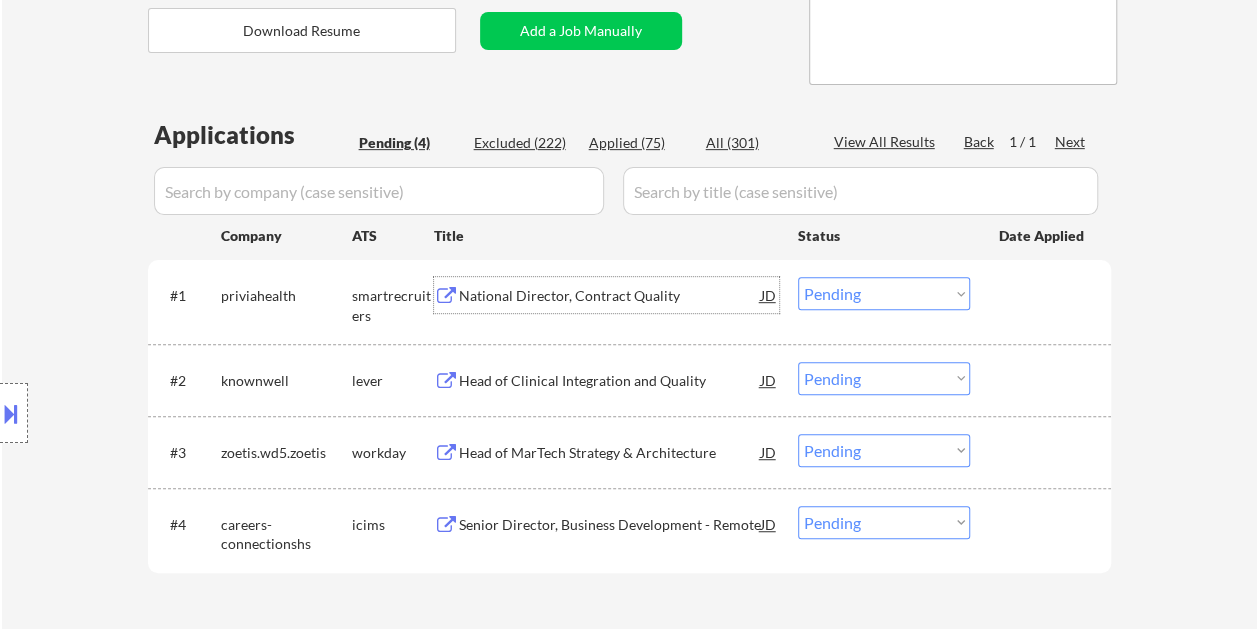click on "National Director, Contract Quality" at bounding box center (610, 296) 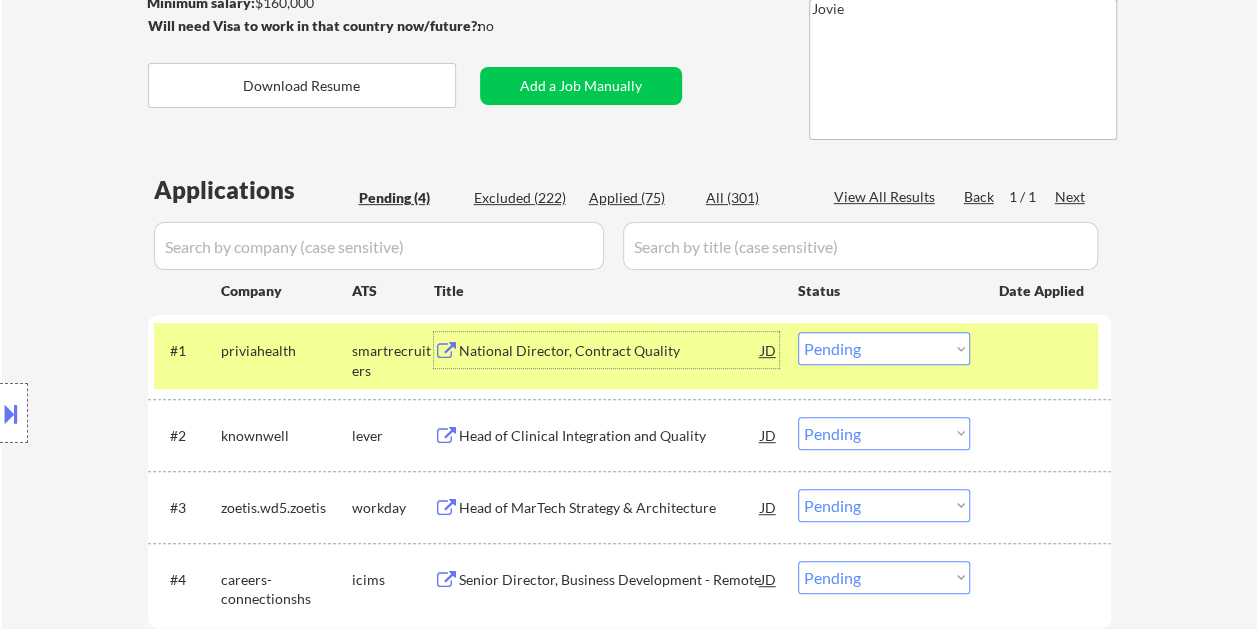 scroll, scrollTop: 300, scrollLeft: 0, axis: vertical 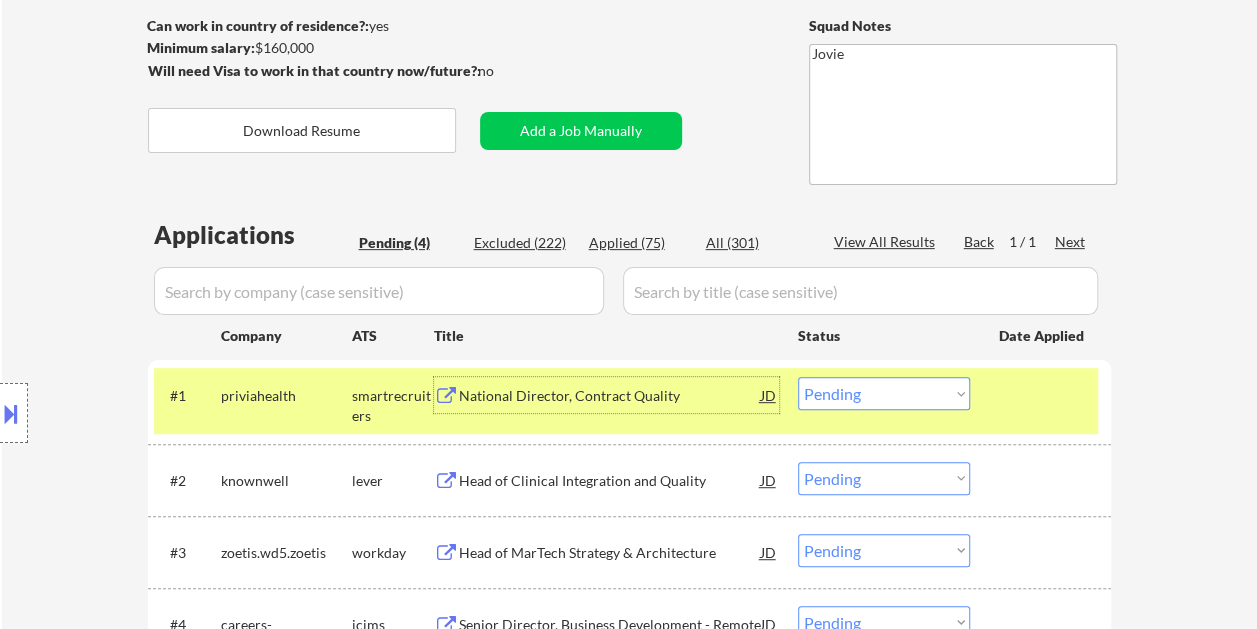 click on "Choose an option... Pending Applied Excluded (Questions) Excluded (Expired) Excluded (Location) Excluded (Bad Match) Excluded (Blocklist) Excluded (Salary) Excluded (Other)" at bounding box center [884, 393] 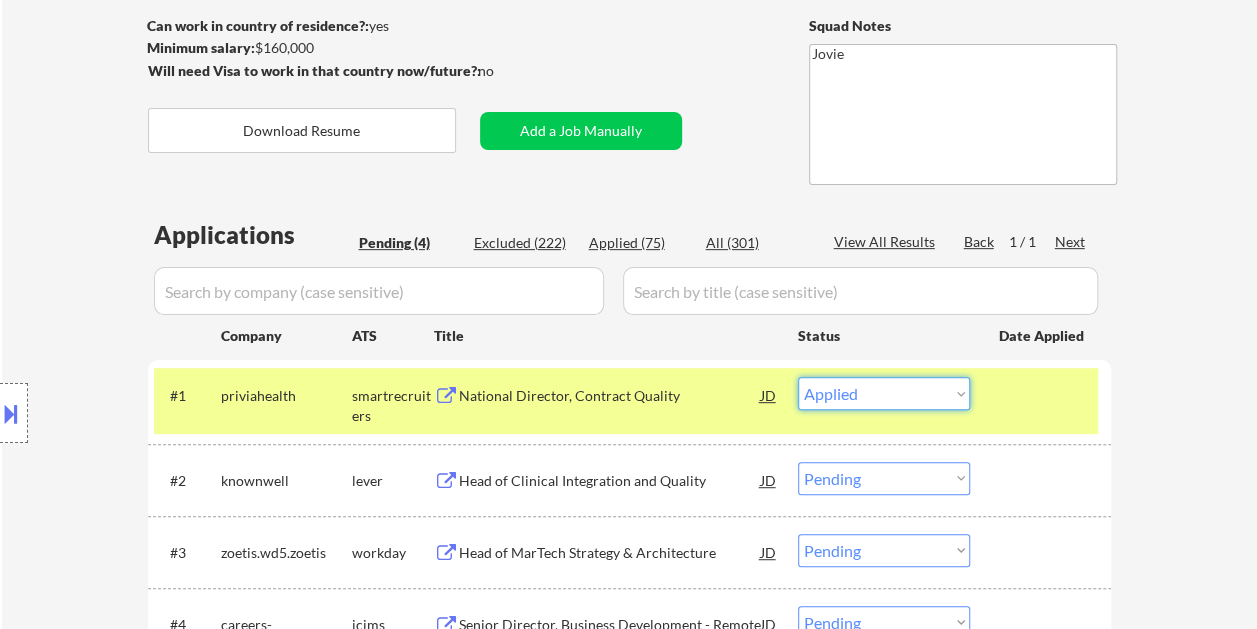 click on "Choose an option... Pending Applied Excluded (Questions) Excluded (Expired) Excluded (Location) Excluded (Bad Match) Excluded (Blocklist) Excluded (Salary) Excluded (Other)" at bounding box center [884, 393] 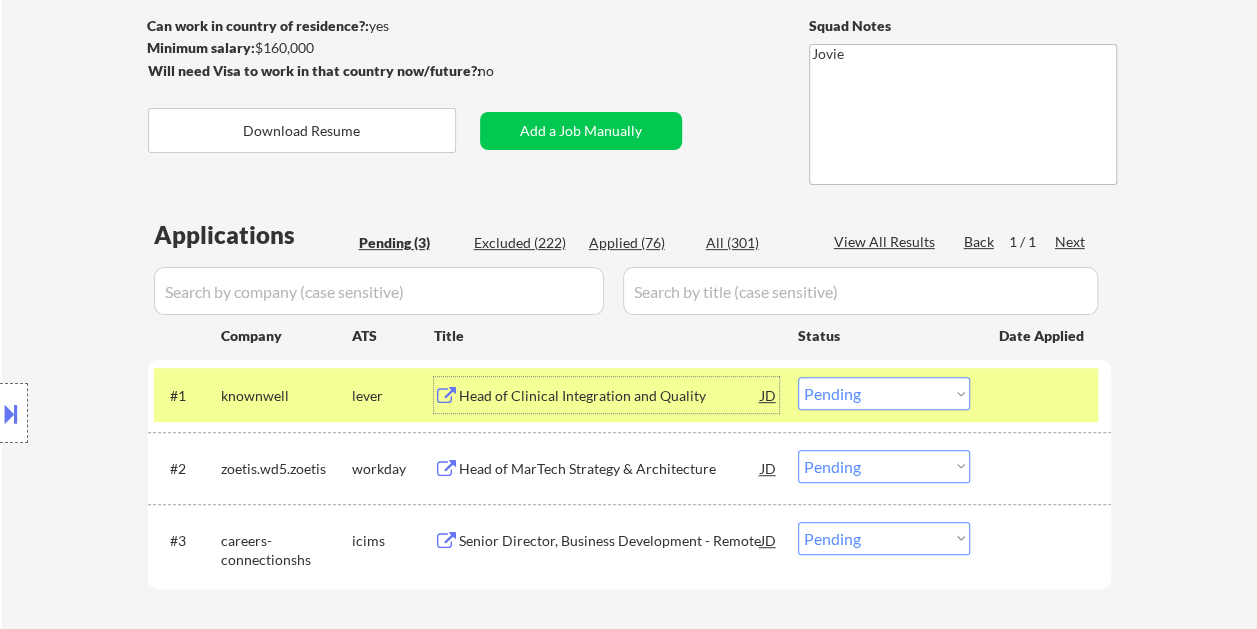 click on "Head of Clinical Integration and Quality" at bounding box center [610, 396] 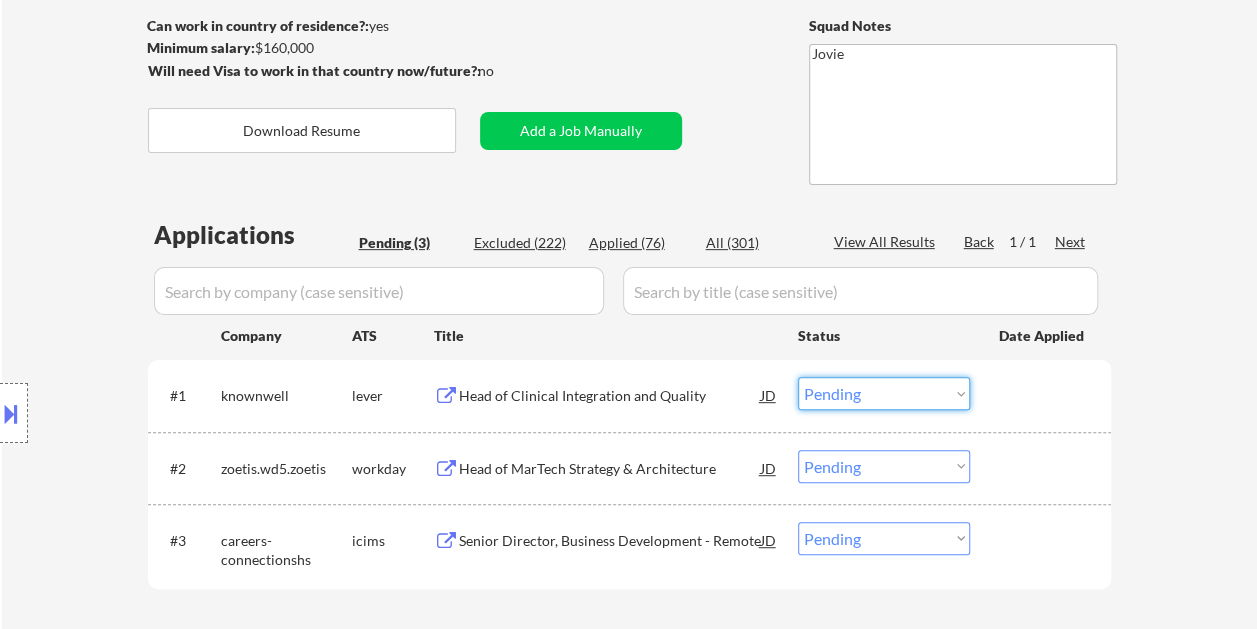 click on "Choose an option... Pending Applied Excluded (Questions) Excluded (Expired) Excluded (Location) Excluded (Bad Match) Excluded (Blocklist) Excluded (Salary) Excluded (Other)" at bounding box center (884, 393) 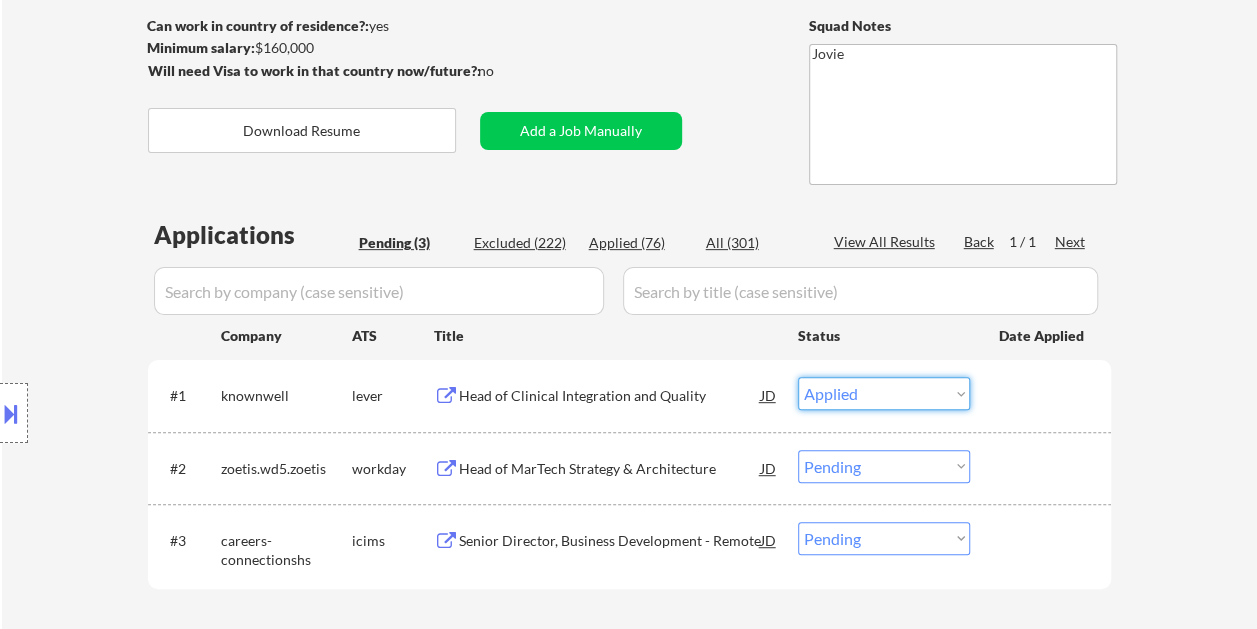 click on "Choose an option... Pending Applied Excluded (Questions) Excluded (Expired) Excluded (Location) Excluded (Bad Match) Excluded (Blocklist) Excluded (Salary) Excluded (Other)" at bounding box center [884, 393] 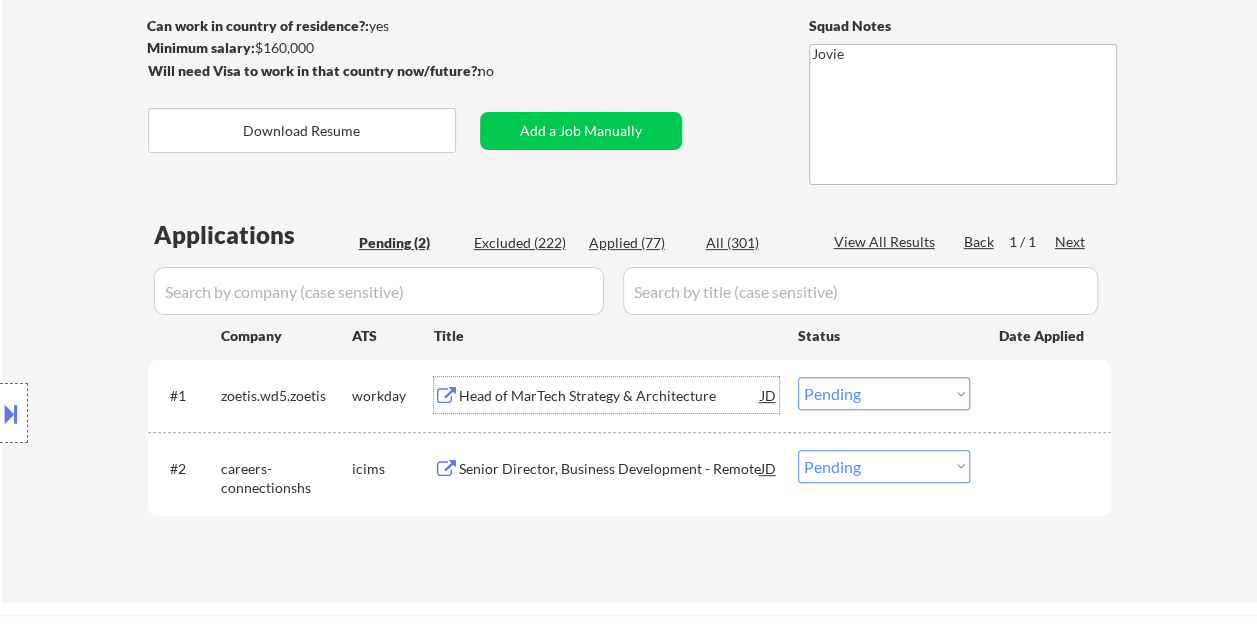 click on "Head of MarTech Strategy & Architecture" at bounding box center (610, 396) 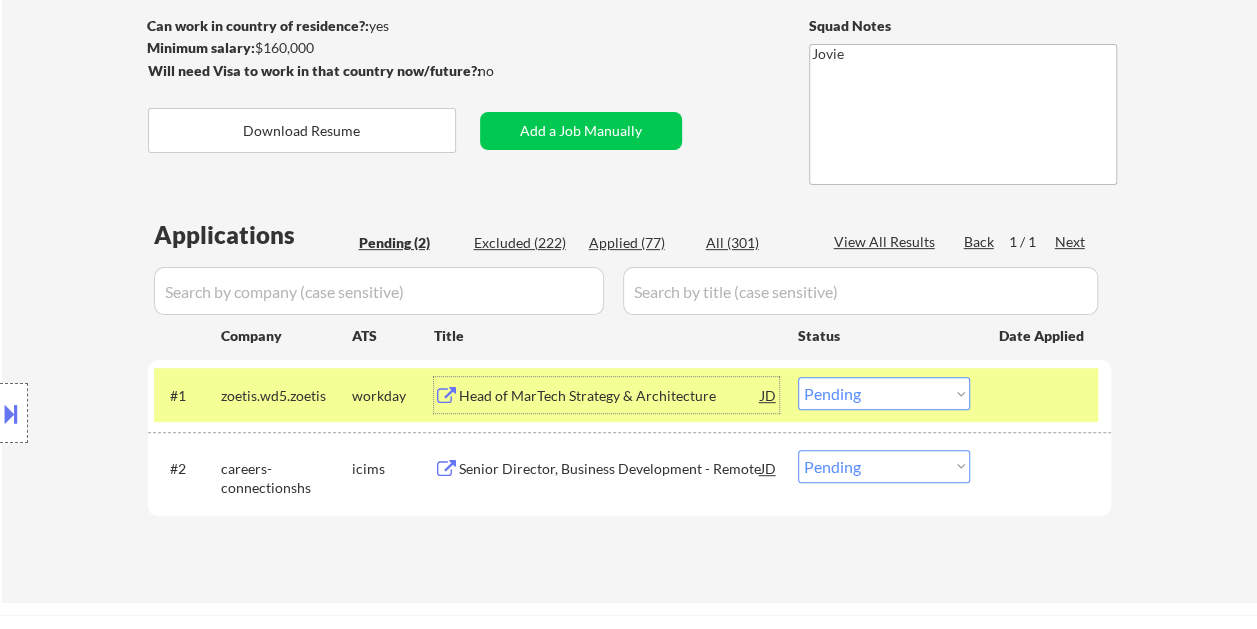 click on "Choose an option... Pending Applied Excluded (Questions) Excluded (Expired) Excluded (Location) Excluded (Bad Match) Excluded (Blocklist) Excluded (Salary) Excluded (Other)" at bounding box center [884, 393] 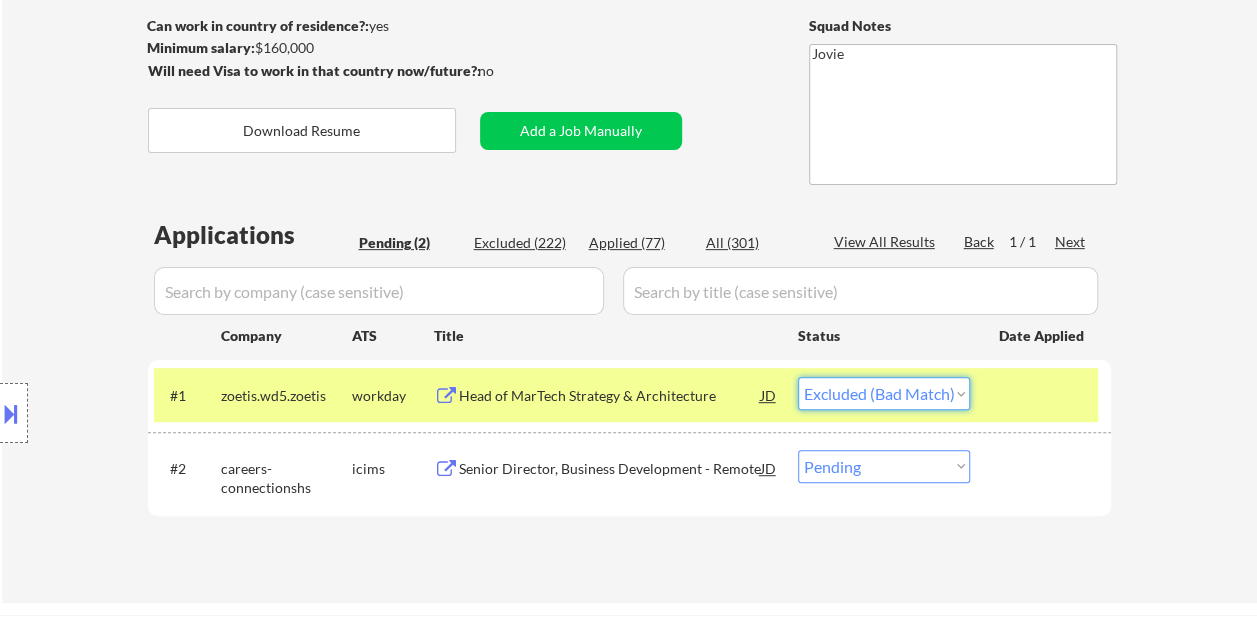 click on "Choose an option... Pending Applied Excluded (Questions) Excluded (Expired) Excluded (Location) Excluded (Bad Match) Excluded (Blocklist) Excluded (Salary) Excluded (Other)" at bounding box center [884, 393] 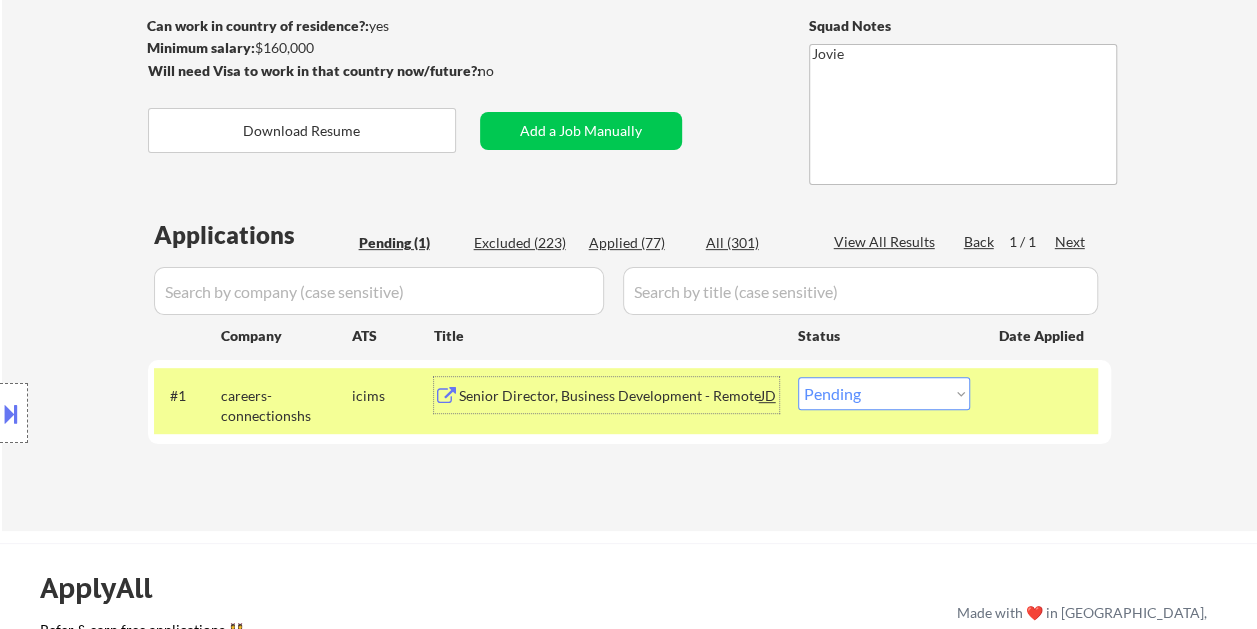 click on "Senior Director, Business Development - Remote" at bounding box center (610, 396) 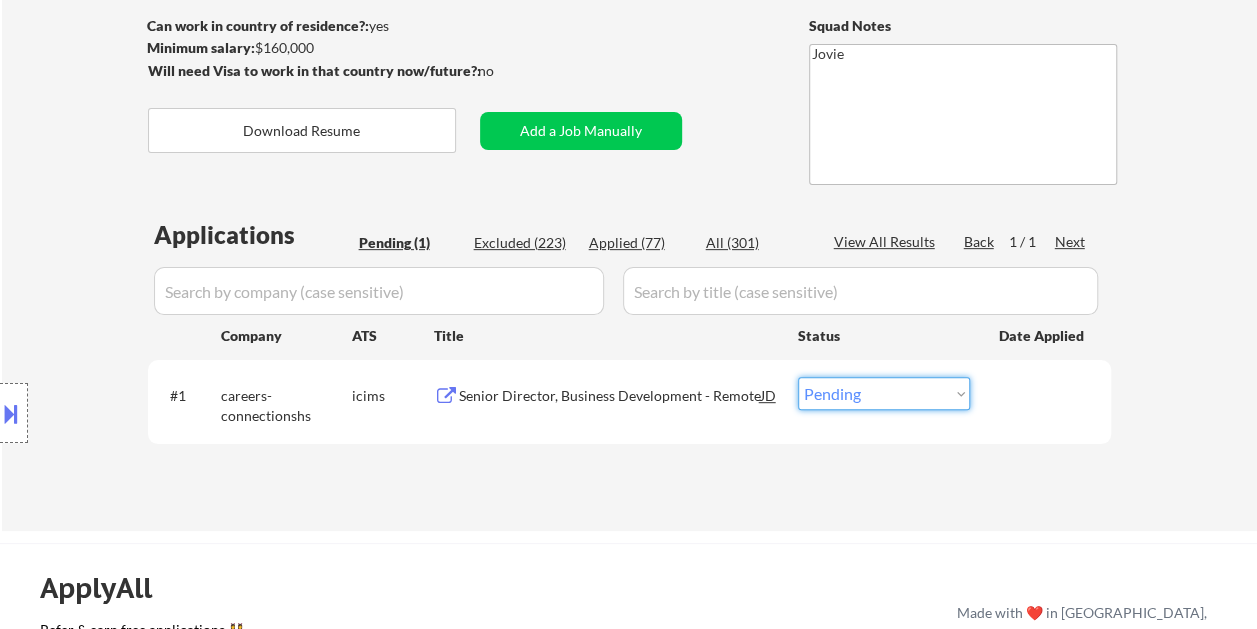 click on "Choose an option... Pending Applied Excluded (Questions) Excluded (Expired) Excluded (Location) Excluded (Bad Match) Excluded (Blocklist) Excluded (Salary) Excluded (Other)" at bounding box center (884, 393) 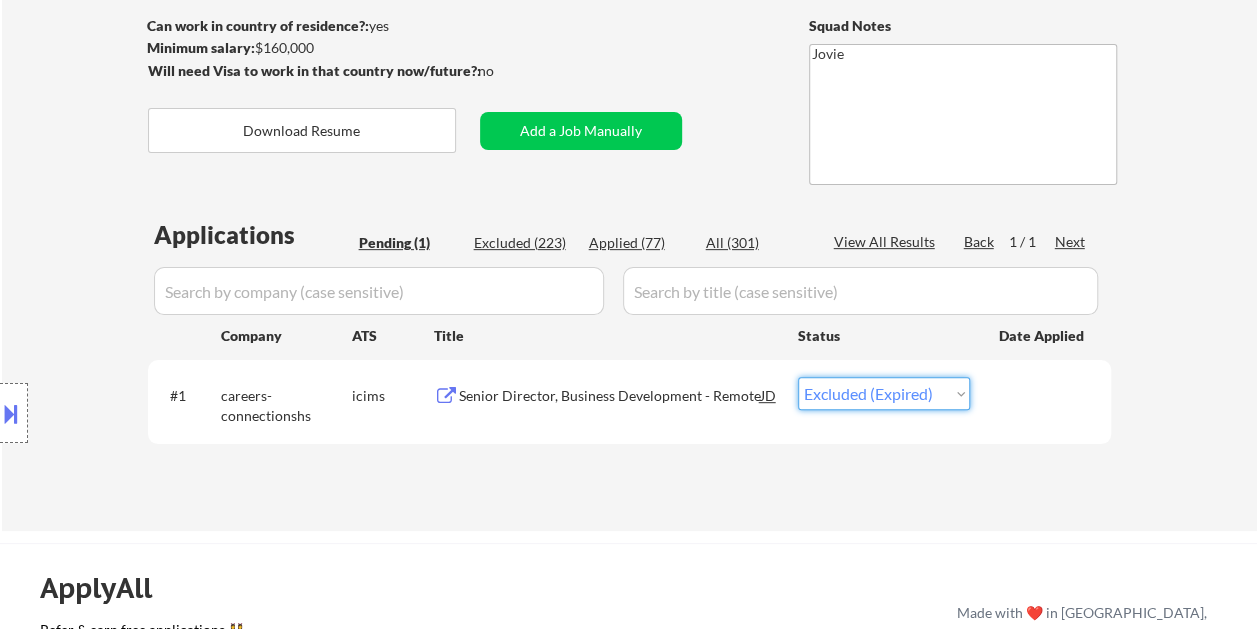 click on "Choose an option... Pending Applied Excluded (Questions) Excluded (Expired) Excluded (Location) Excluded (Bad Match) Excluded (Blocklist) Excluded (Salary) Excluded (Other)" at bounding box center [884, 393] 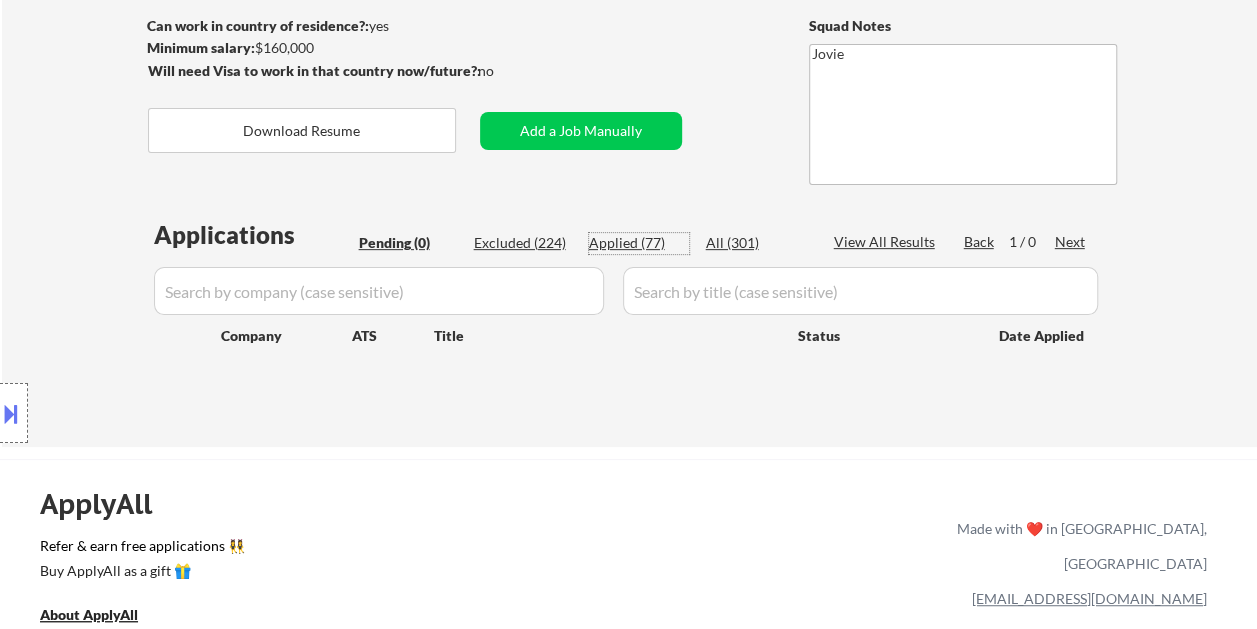 click on "Applied (77)" at bounding box center [639, 243] 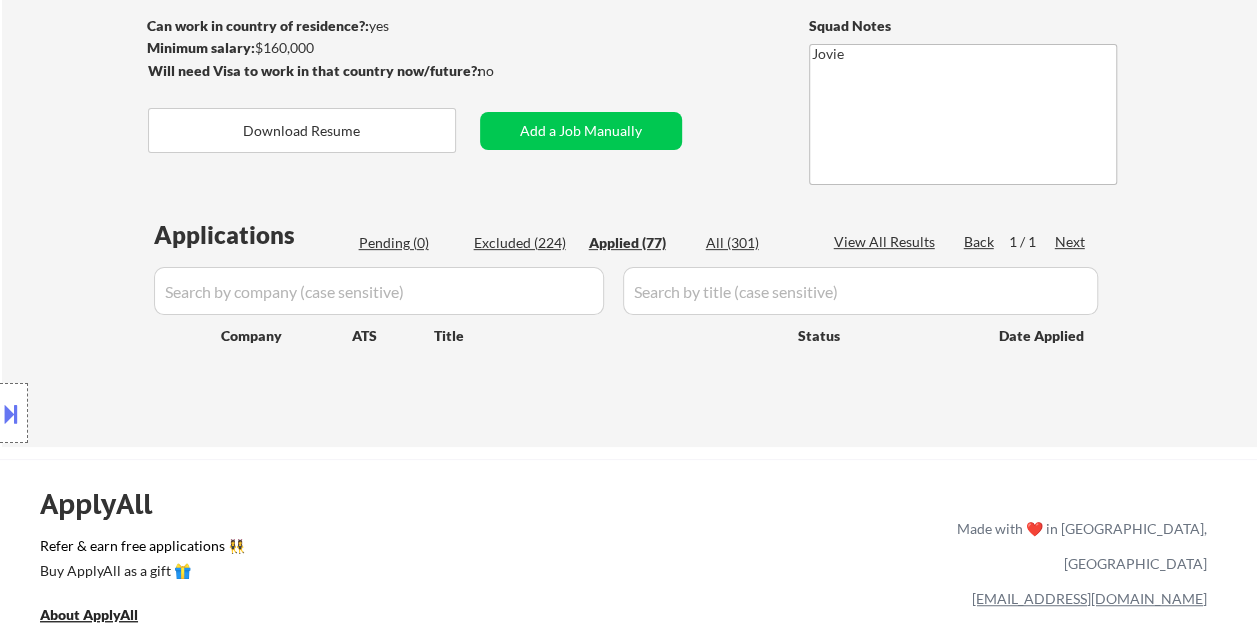 select on ""applied"" 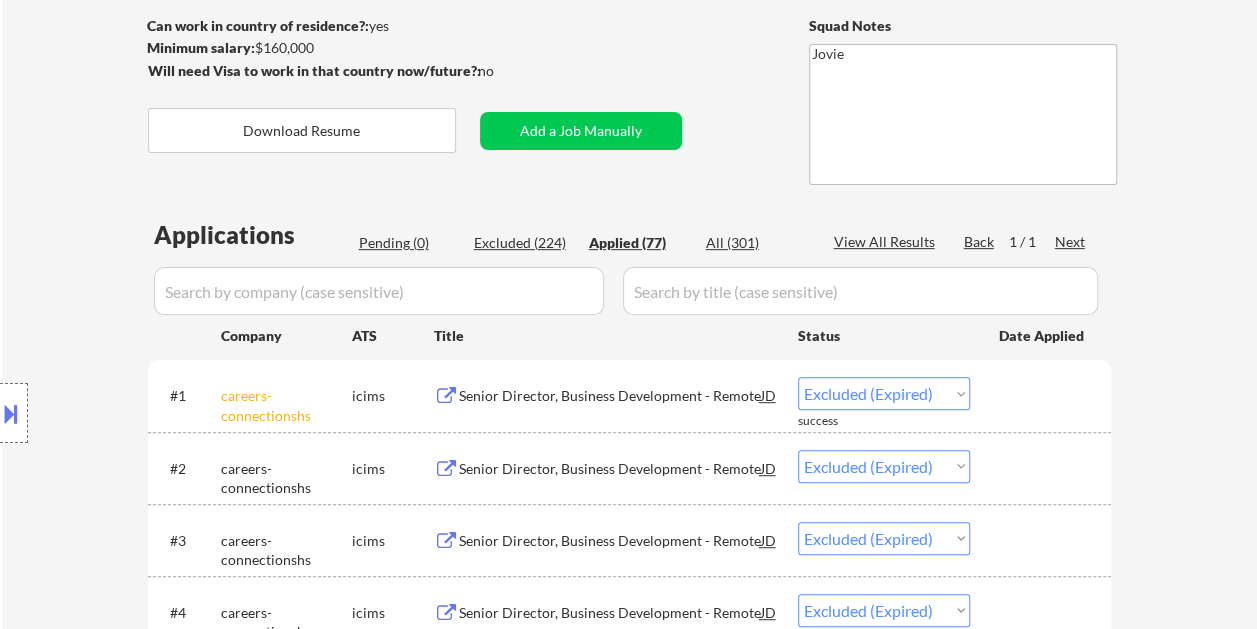 select on ""applied"" 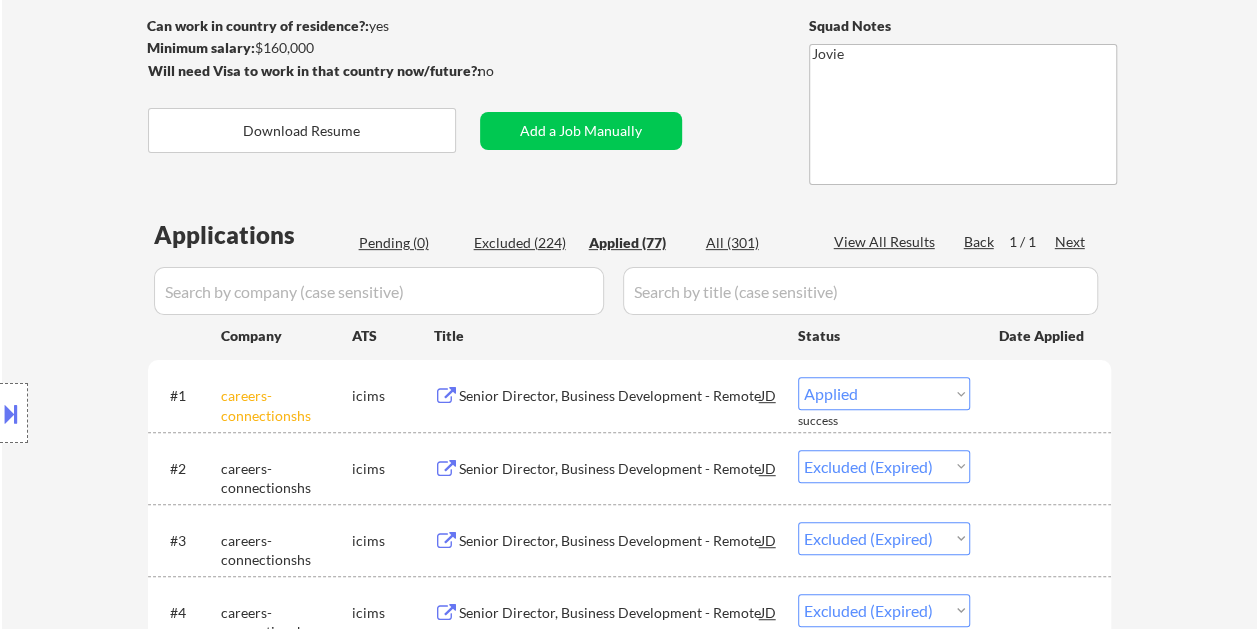 select on ""applied"" 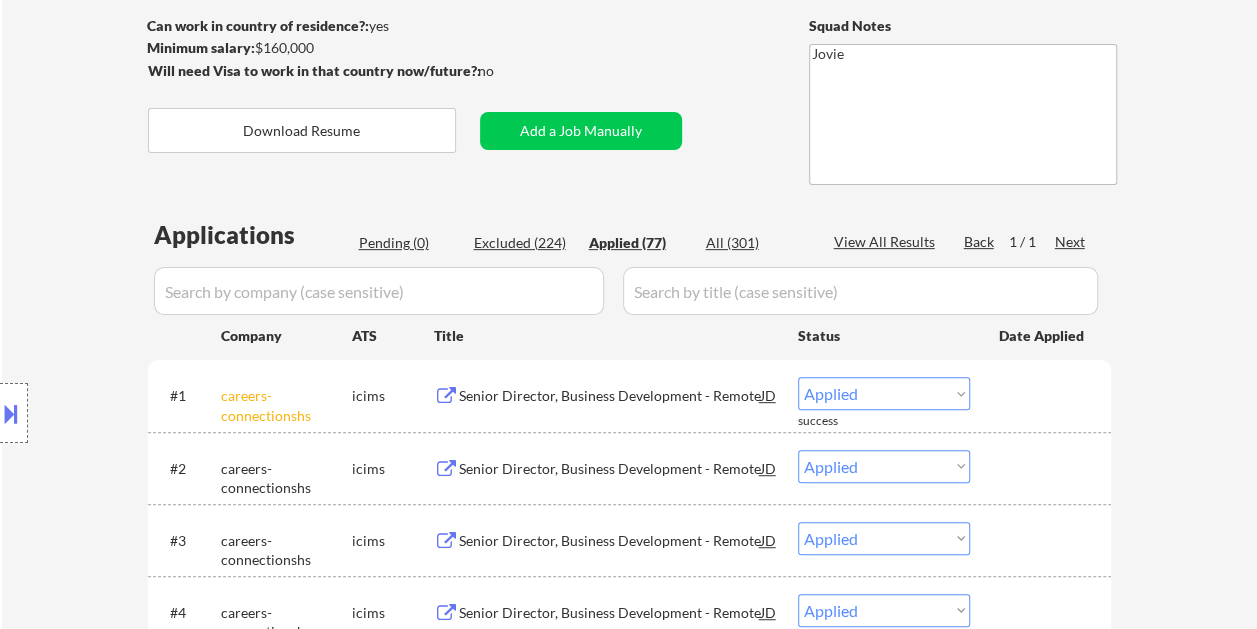 scroll, scrollTop: 400, scrollLeft: 0, axis: vertical 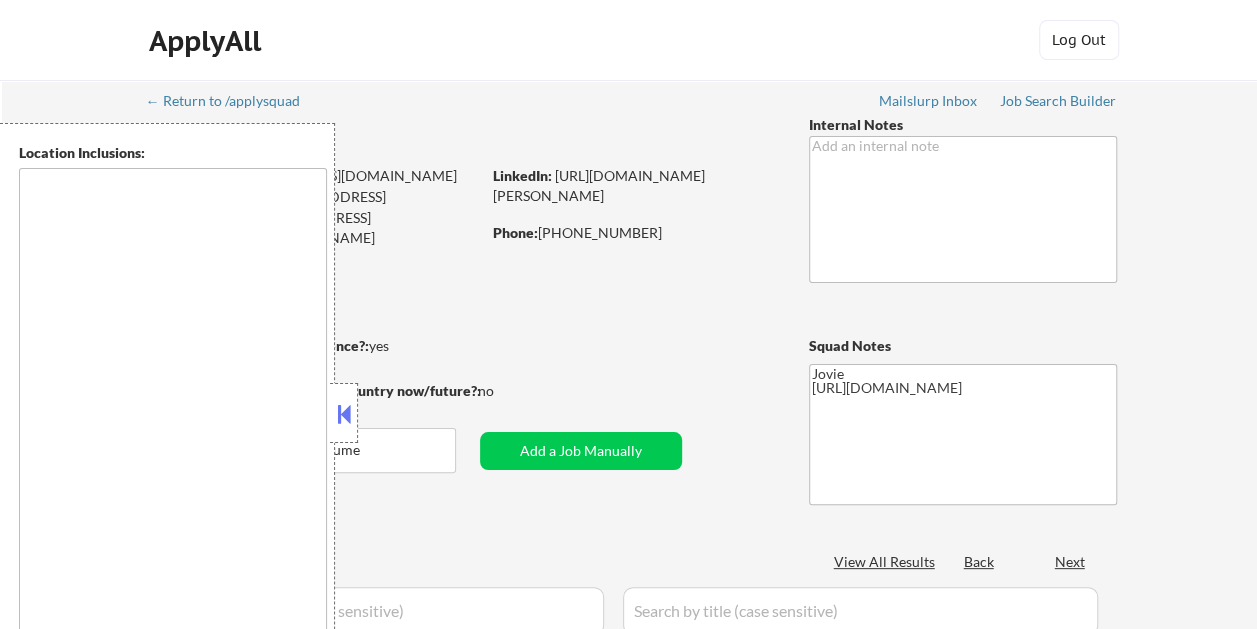 type on "Austin, TX West Lake Hills, TX Rollingwood, TX Sunset Valley, TX Lost Creek, TX Bee Cave, TX Lakeway, TX The Hills, TX Cedar Park, TX Leander, TX Pflugerville, TX Round Rock, TX Manor, TX Buda, TX Kyle, TX Dripping Springs, TX Hutto, TX Georgetown, TX Houston, TX Bellaire, TX West University Place, TX Southside Place, TX Hunters Creek Village, TX Bunker Hill Village, TX Piney Point Village, TX Hedwig Village, TX Spring Valley Village, TX Hilshire Village, TX Jersey Village, TX Aldine, TX North Houston, TX Cloverleaf, TX Galena Park, TX Jacinto City, TX Channelview, TX Pasadena, TX Deer Park, TX South Houston, TX La Porte, TX Baytown, TX Highlands, TX Crosby, TX Barrett, TX Sheldon, TX Cypress, TX Tomball, TX Spring, TX The Woodlands, TX Shenandoah, TX Oak Ridge North, TX Conroe, TX Humble, TX Atascocita, TX Kingwood, TX Porter, TX New Caney, TX Katy, TX Cinco Ranch, TX Fulshear, TX Richmond, TX Rosenberg, TX Sugar Land, TX Missouri City, TX Stafford, TX Fresno, TX Pearland, TX Brookside Village, TX Friends..." 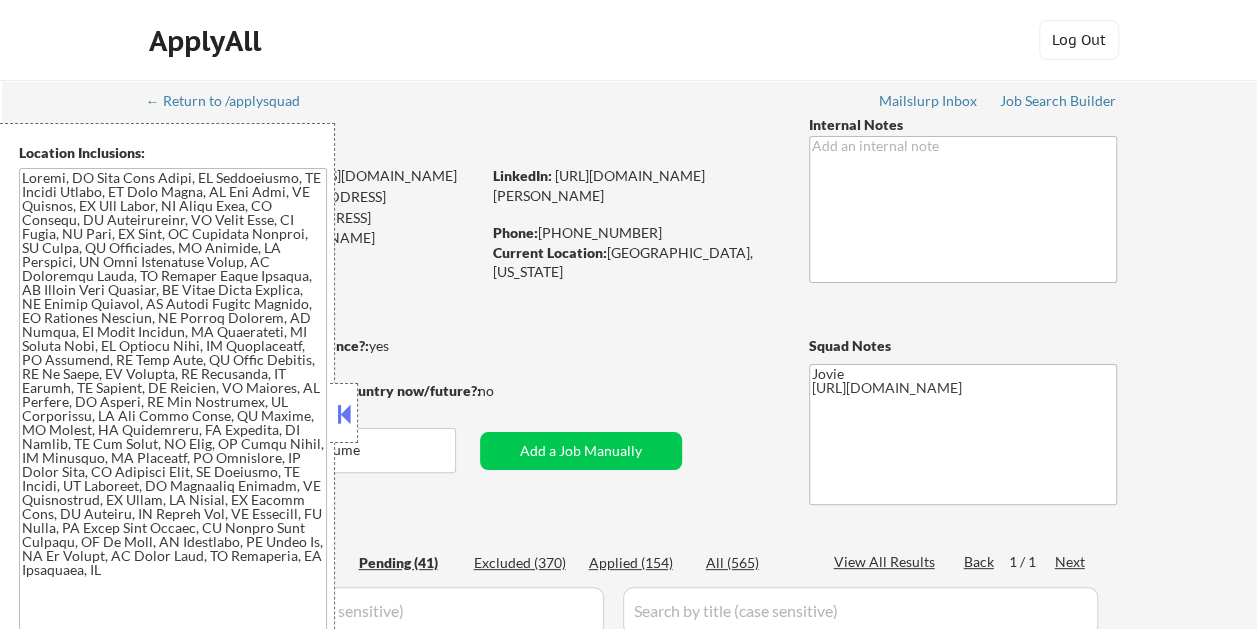 select on ""pending"" 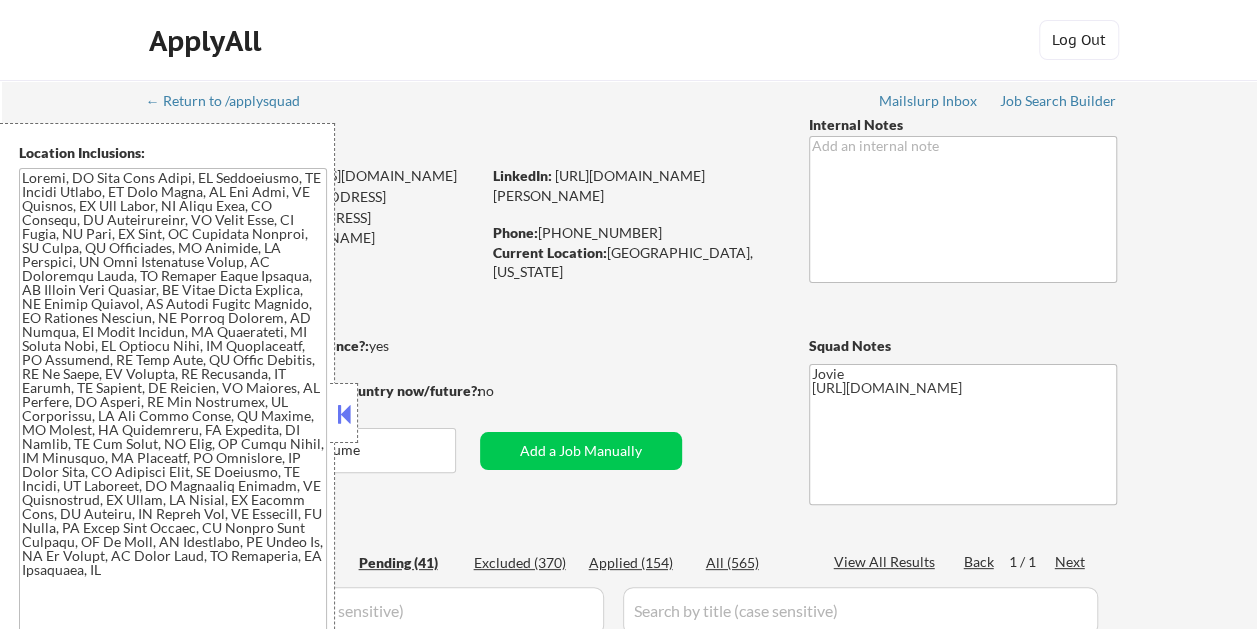 select on ""pending"" 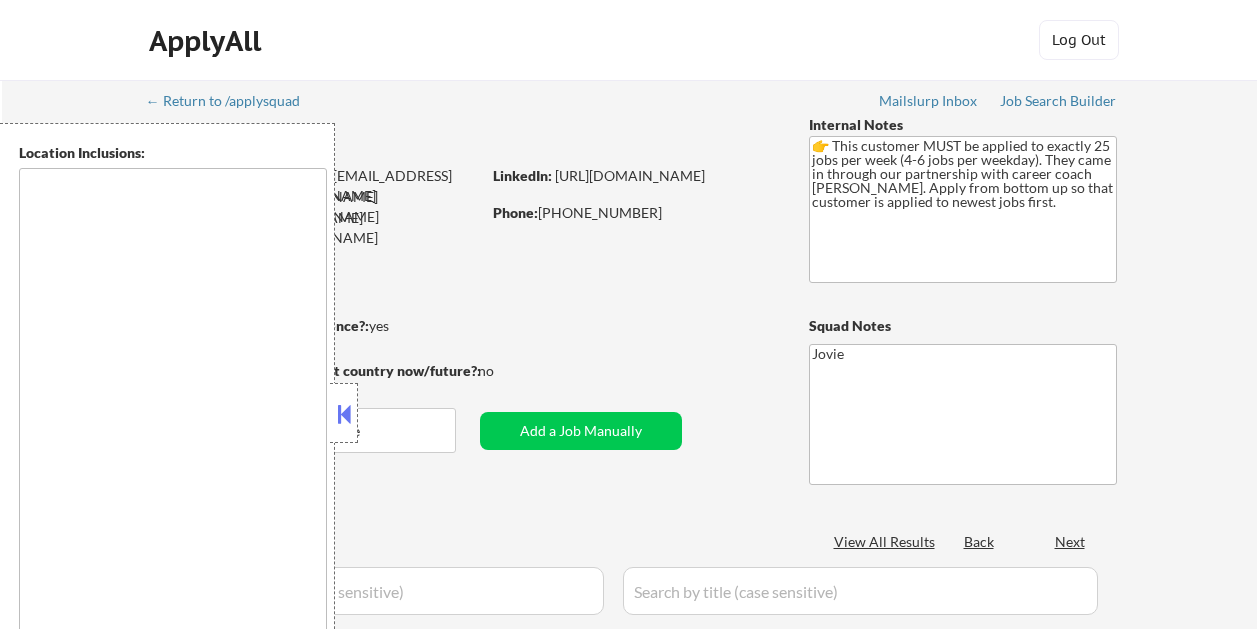 scroll, scrollTop: 0, scrollLeft: 0, axis: both 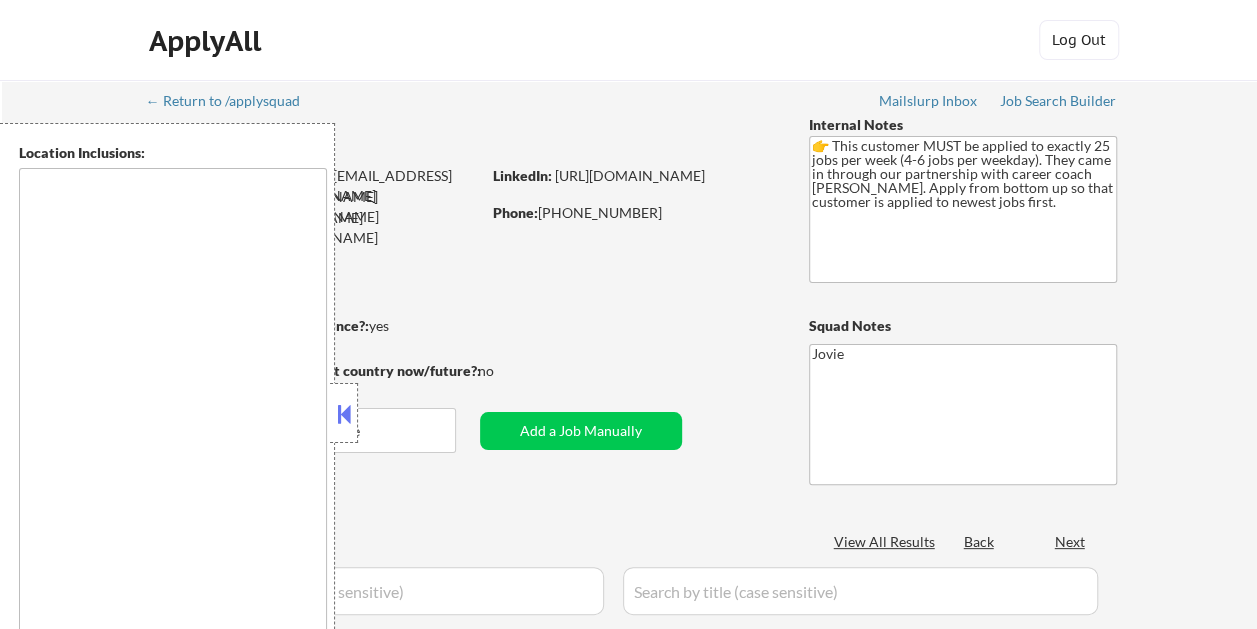 type on "[GEOGRAPHIC_DATA], [GEOGRAPHIC_DATA]   [GEOGRAPHIC_DATA], [GEOGRAPHIC_DATA]   [GEOGRAPHIC_DATA], [GEOGRAPHIC_DATA]   [GEOGRAPHIC_DATA], [GEOGRAPHIC_DATA]   [GEOGRAPHIC_DATA], [GEOGRAPHIC_DATA]   [GEOGRAPHIC_DATA], [GEOGRAPHIC_DATA]   [GEOGRAPHIC_DATA], [GEOGRAPHIC_DATA]   [GEOGRAPHIC_DATA], [GEOGRAPHIC_DATA]   [GEOGRAPHIC_DATA], [GEOGRAPHIC_DATA]   [GEOGRAPHIC_DATA], [GEOGRAPHIC_DATA]   [GEOGRAPHIC_DATA], [GEOGRAPHIC_DATA]   [GEOGRAPHIC_DATA][PERSON_NAME], [GEOGRAPHIC_DATA]   [GEOGRAPHIC_DATA], [GEOGRAPHIC_DATA]   [GEOGRAPHIC_DATA], [GEOGRAPHIC_DATA]   [GEOGRAPHIC_DATA], [GEOGRAPHIC_DATA]   [GEOGRAPHIC_DATA], [GEOGRAPHIC_DATA]   [GEOGRAPHIC_DATA], [GEOGRAPHIC_DATA]   [GEOGRAPHIC_DATA][US_STATE], [GEOGRAPHIC_DATA]   [GEOGRAPHIC_DATA], [GEOGRAPHIC_DATA]   [GEOGRAPHIC_DATA], [GEOGRAPHIC_DATA]   [GEOGRAPHIC_DATA], [GEOGRAPHIC_DATA]   [GEOGRAPHIC_DATA], [GEOGRAPHIC_DATA]   [GEOGRAPHIC_DATA], [GEOGRAPHIC_DATA]   [GEOGRAPHIC_DATA], [GEOGRAPHIC_DATA]   [GEOGRAPHIC_DATA], [GEOGRAPHIC_DATA]   [GEOGRAPHIC_DATA], [GEOGRAPHIC_DATA]   [GEOGRAPHIC_DATA], [GEOGRAPHIC_DATA]   [GEOGRAPHIC_DATA], [GEOGRAPHIC_DATA]   [GEOGRAPHIC_DATA], [GEOGRAPHIC_DATA]   [GEOGRAPHIC_DATA], [GEOGRAPHIC_DATA]   [GEOGRAPHIC_DATA], [GEOGRAPHIC_DATA]   [GEOGRAPHIC_DATA], [GEOGRAPHIC_DATA]   [PERSON_NAME][GEOGRAPHIC_DATA], [GEOGRAPHIC_DATA]   [GEOGRAPHIC_DATA], [GEOGRAPHIC_DATA]   [GEOGRAPHIC_DATA], [GEOGRAPHIC_DATA]   [GEOGRAPHIC_DATA], [GEOGRAPHIC_DATA]   [GEOGRAPHIC_DATA], [GEOGRAPHIC_DATA]   [GEOGRAPHIC_DATA], [GEOGRAPHIC_DATA]   [GEOGRAPHIC_DATA], [GEOGRAPHIC_DATA]   [GEOGRAPHIC_DATA], [GEOGRAPHIC_DATA]   [GEOGRAPHIC_DATA], [GEOGRAPHIC_DATA]   [GEOGRAPHIC_DATA], [GEOGRAPHIC_DATA]   [GEOGRAPHIC_DATA], [GEOGRAPHIC_DATA]   [GEOGRAPHIC_DATA], [GEOGRAPHIC_DATA]   [GEOGRAPHIC_DATA], [GEOGRAPHIC_DATA]   [GEOGRAPHIC_DATA], [GEOGRAPHIC_DATA]   [GEOGRAPHIC_DATA], [GEOGRAPHIC_DATA]   [GEOGRAPHIC_DATA], [GEOGRAPHIC_DATA]   [GEOGRAPHIC_DATA], [GEOGRAPHIC_DATA]   [GEOGRAPHIC_DATA], [GEOGRAPHIC_DATA]   [GEOGRAPHIC_DATA], [GEOGRAPHIC_DATA]   [GEOGRAPHIC_DATA], [GEOGRAPHIC_DATA]   [GEOGRAPHIC_DATA], [GEOGRAPHIC_DATA]   [GEOGRAPHIC_DATA], [GEOGRAPHIC_DATA]   [GEOGRAPHIC_DATA], [GEOGRAPHIC_DATA]   [GEOGRAPHIC_DATA], [GEOGRAPHIC_DATA]   [GEOGRAPHIC_DATA], [GEOGRAPHIC_DATA]   [GEOGRAPHIC_DATA], [GEOGRAPHIC_DATA]   [GEOGRAPHIC_DATA], [GEOGRAPHIC_DATA]   [GEOGRAPHIC_DATA], [GEOGRAPHIC_DATA]   [GEOGRAPHIC_DATA], [GEOGRAPHIC_DATA]   [GEOGRAPHIC_DATA], [GEOGRAPHIC_DATA]   [GEOGRAPHIC_DATA]..." 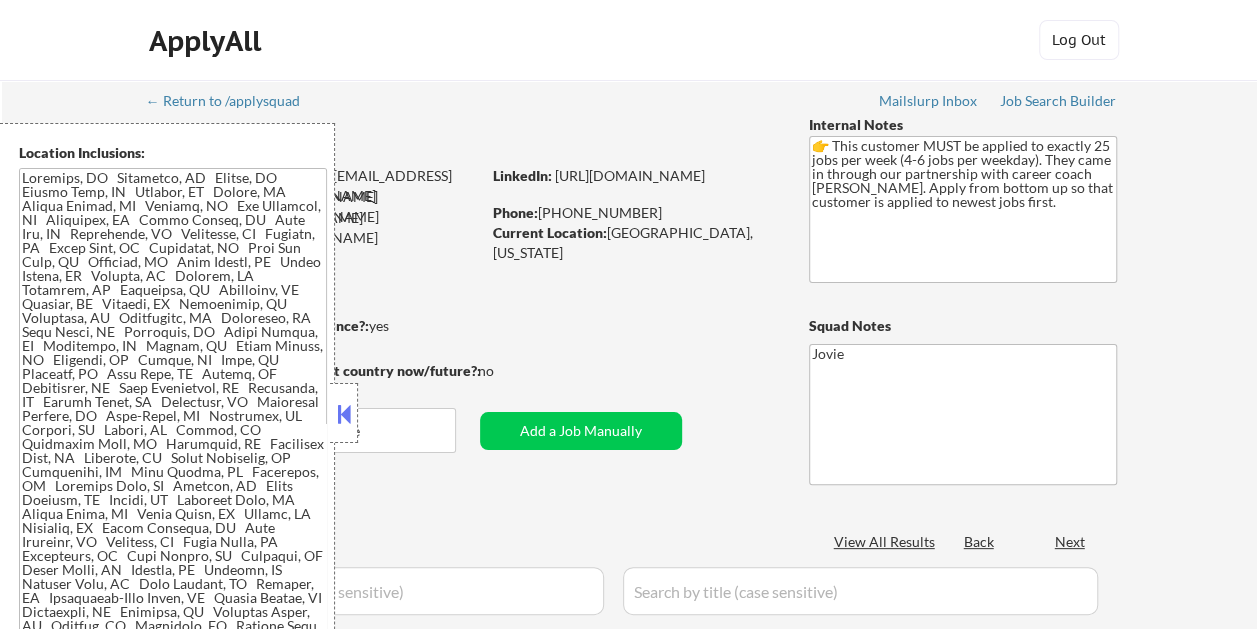select on ""pending"" 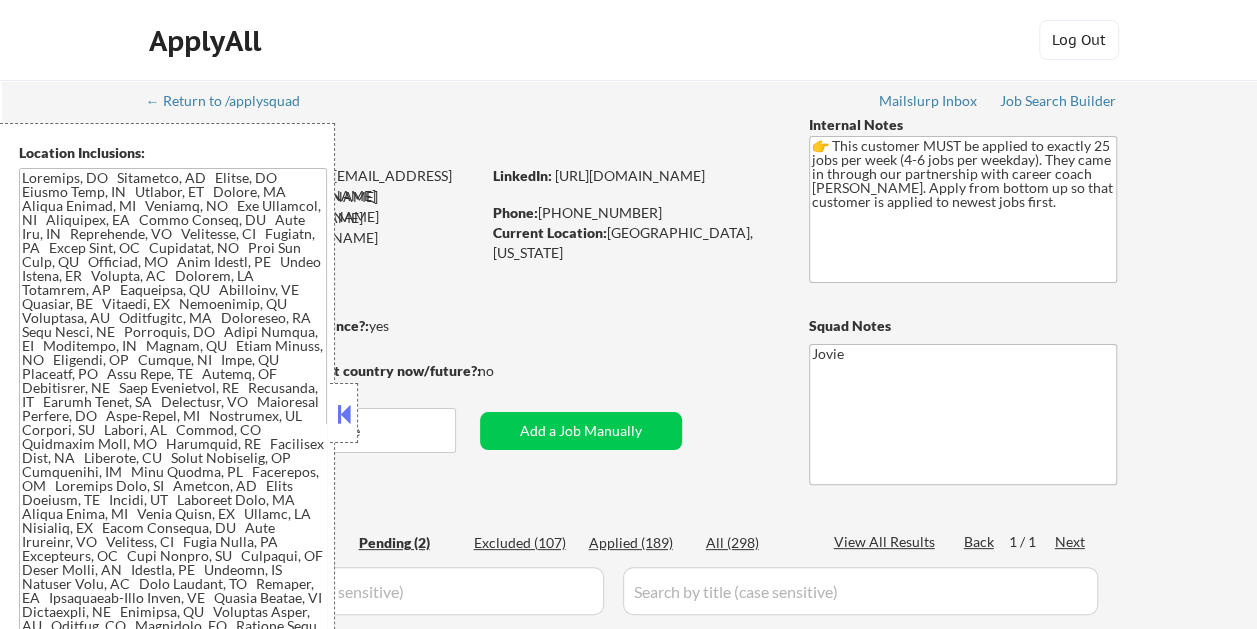 click at bounding box center [344, 414] 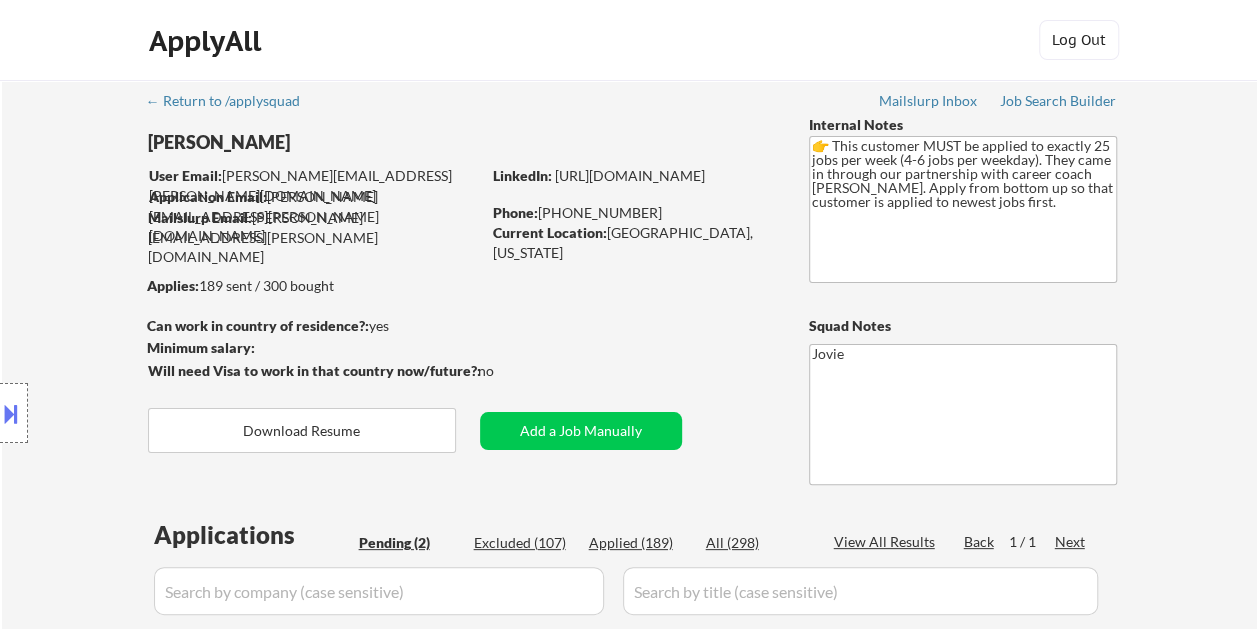 click on "← Return to /applysquad Mailslurp Inbox Job Search Builder Alexis Kirton User Email:  alexis.kirton@gmail.com Application Email:  alexis.kirton@gmail.com Mailslurp Email:  alexis.kirton@mailflux.com LinkedIn:   https://www.linkedin.com/in/alexis-kirton/
Phone:  (404) 790-3741 Current Location:  Brooklyn, New York Applies:  189 sent / 300 bought Internal Notes 👉 This customer MUST be applied to exactly 25 jobs per week (4-6 jobs per weekday). They came in through our partnership with career coach Angela. Apply from bottom up so that customer is applied to newest jobs first. Can work in country of residence?:  yes Squad Notes Minimum salary:   Will need Visa to work in that country now/future?:   no Download Resume Add a Job Manually Jovie Applications Pending (2) Excluded (107) Applied (189) All (298) View All Results Back 1 / 1
Next Company ATS Title Status Date Applied #1 doordashusa greenhouse Senior Product Marketing Manager, Ads JD Choose an option... Pending Applied Excluded (Questions) #2 JD" at bounding box center (630, 493) 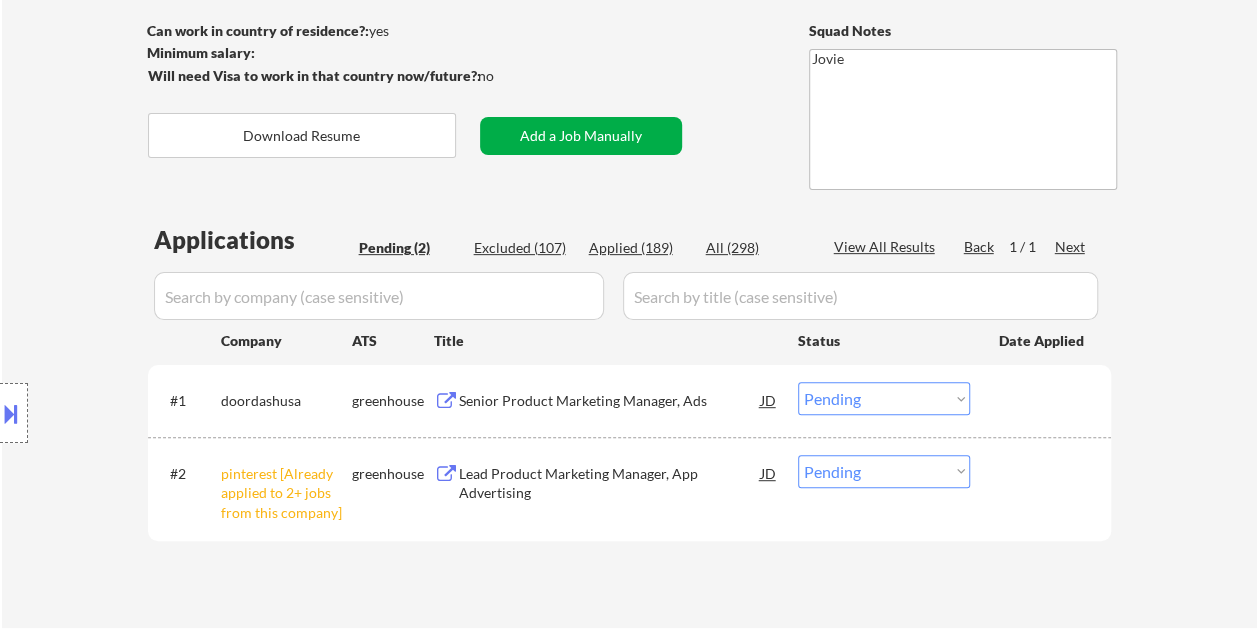 scroll, scrollTop: 300, scrollLeft: 0, axis: vertical 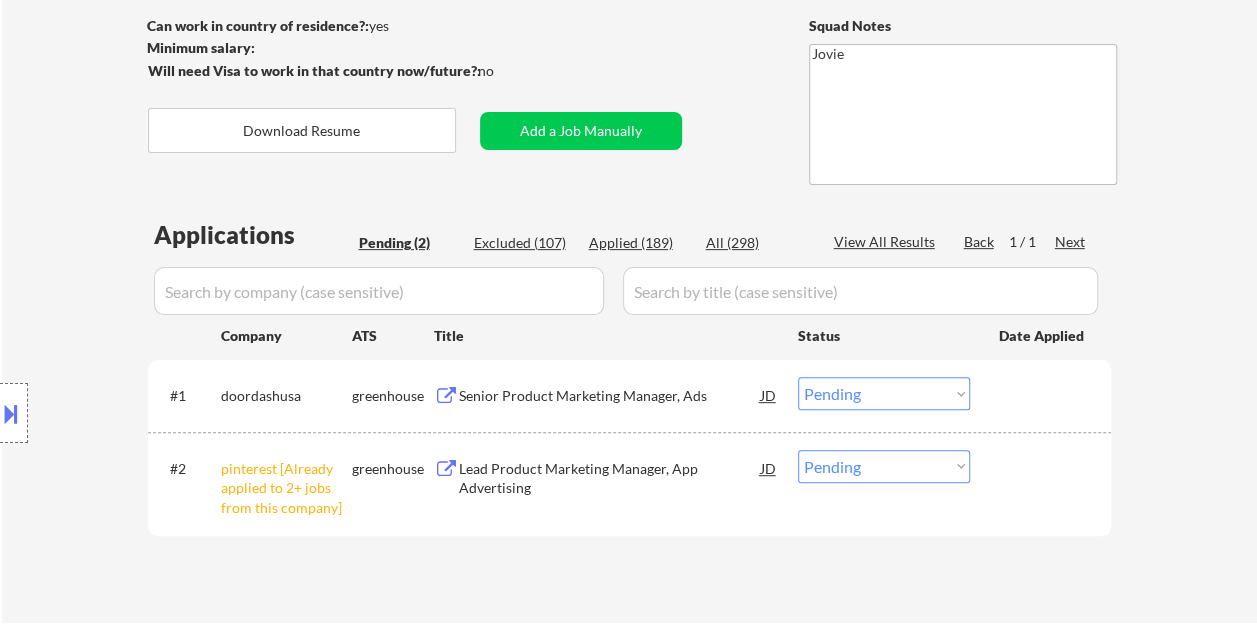 click on "Senior Product Marketing Manager, Ads" at bounding box center [610, 396] 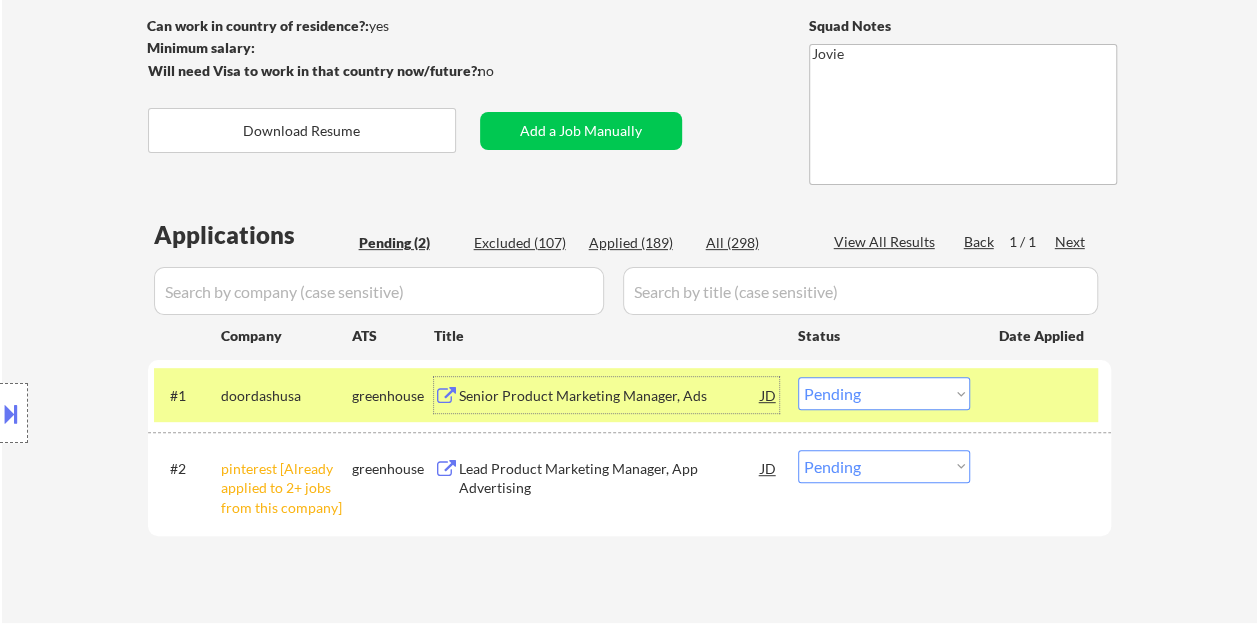 click on "Choose an option... Pending Applied Excluded (Questions) Excluded (Expired) Excluded (Location) Excluded (Bad Match) Excluded (Blocklist) Excluded (Salary) Excluded (Other)" at bounding box center (884, 393) 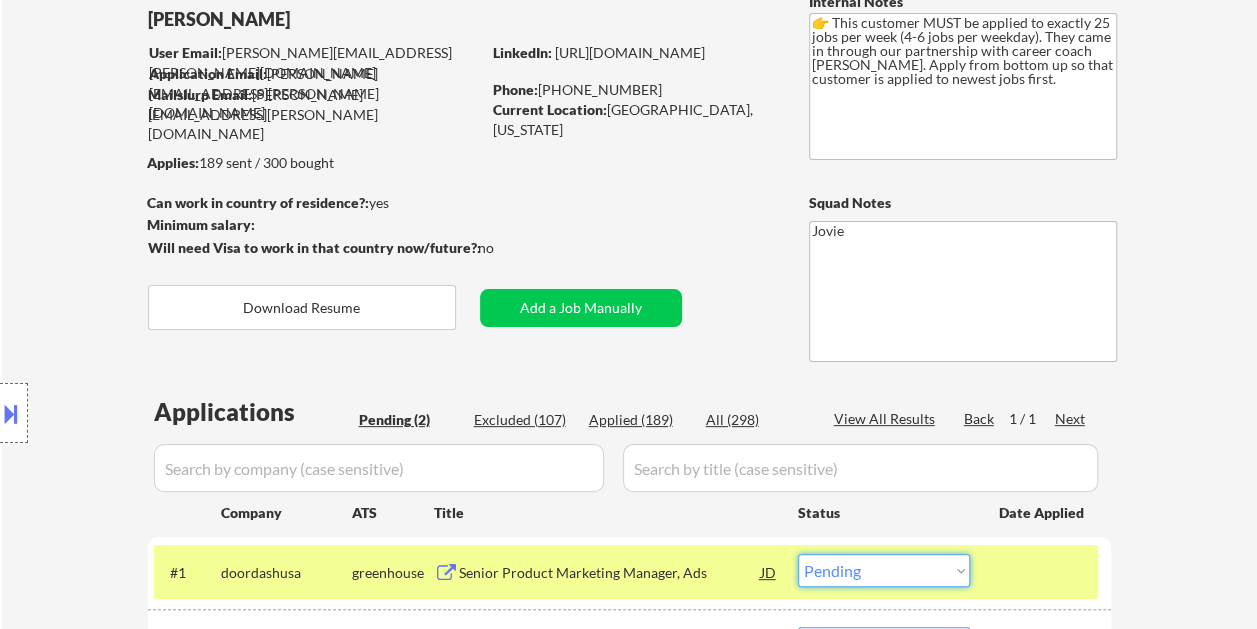scroll, scrollTop: 100, scrollLeft: 0, axis: vertical 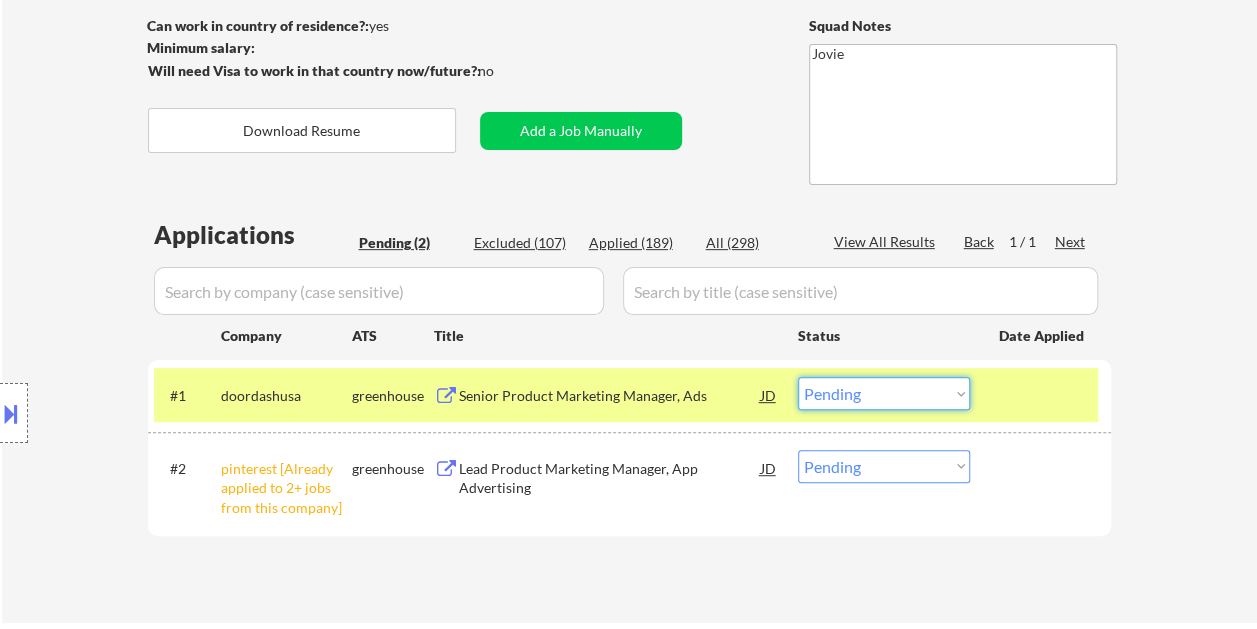 click on "Choose an option... Pending Applied Excluded (Questions) Excluded (Expired) Excluded (Location) Excluded (Bad Match) Excluded (Blocklist) Excluded (Salary) Excluded (Other)" at bounding box center (884, 393) 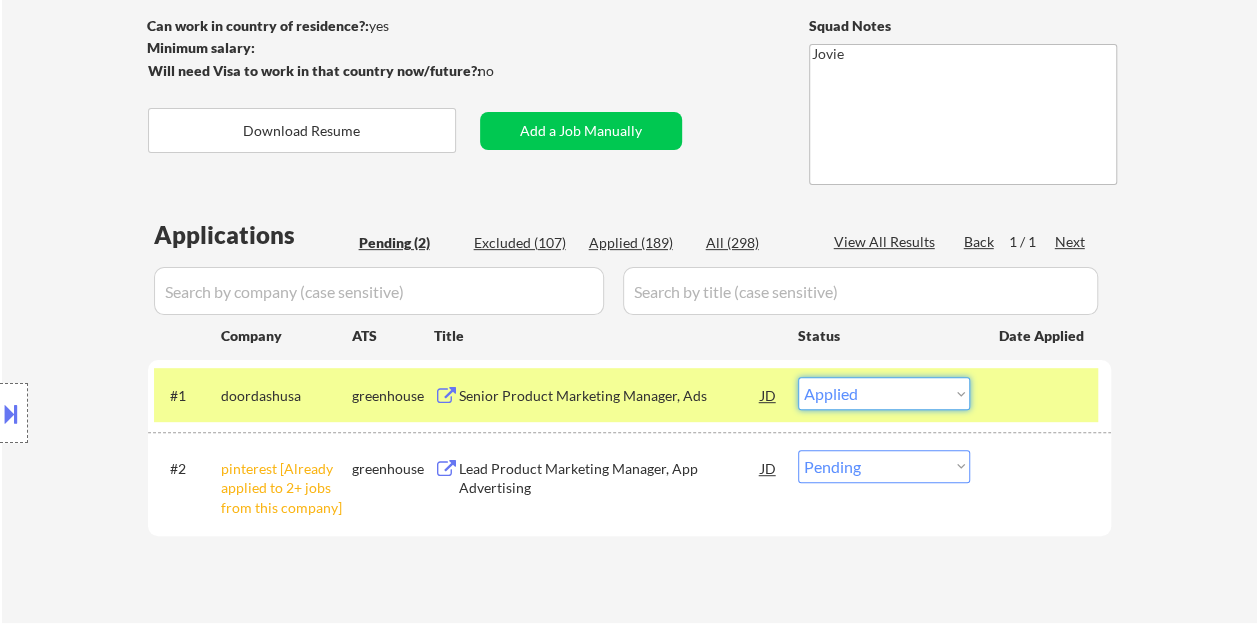click on "Choose an option... Pending Applied Excluded (Questions) Excluded (Expired) Excluded (Location) Excluded (Bad Match) Excluded (Blocklist) Excluded (Salary) Excluded (Other)" at bounding box center [884, 393] 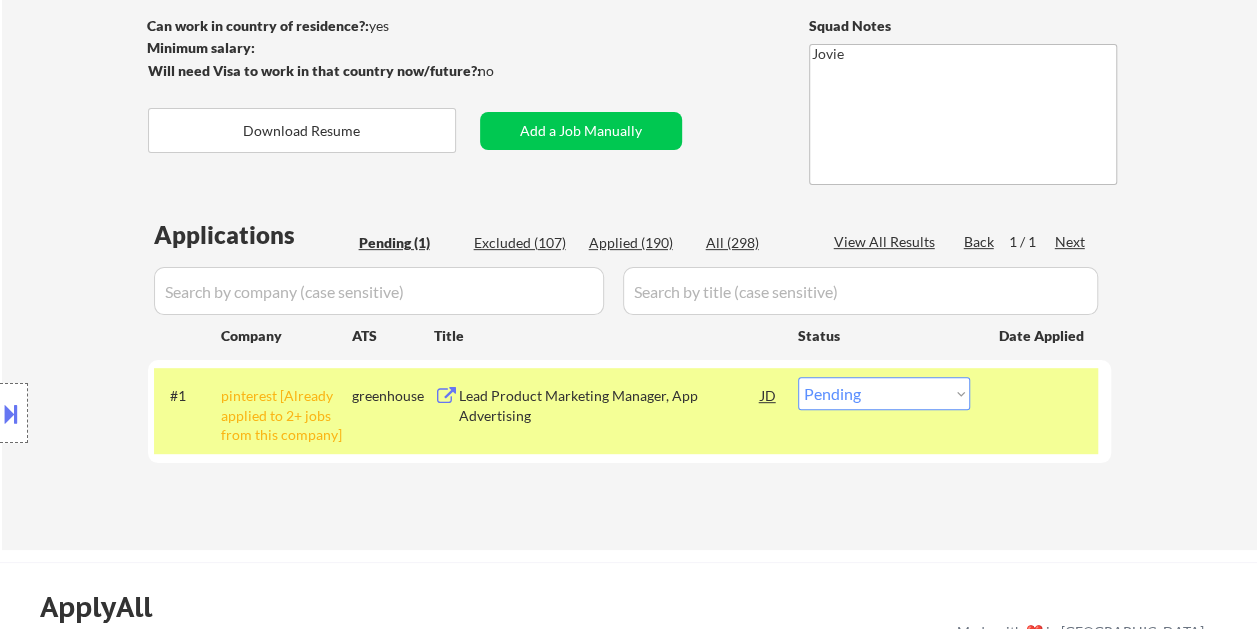 click on "Applied (190)" at bounding box center (639, 243) 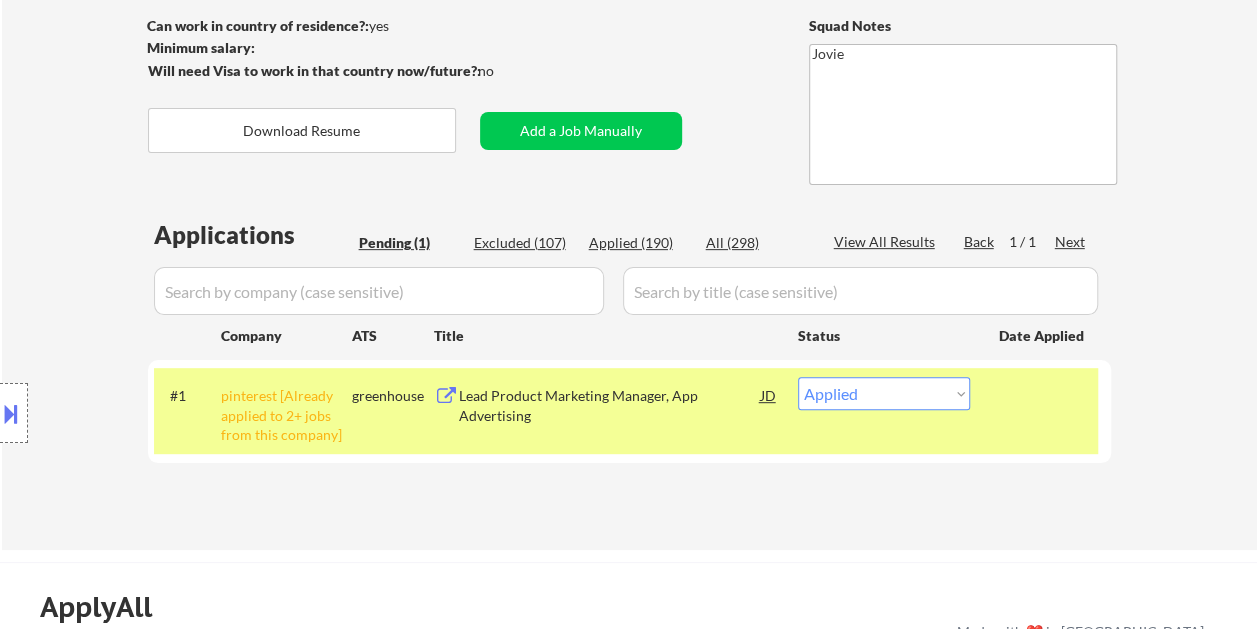 select on ""applied"" 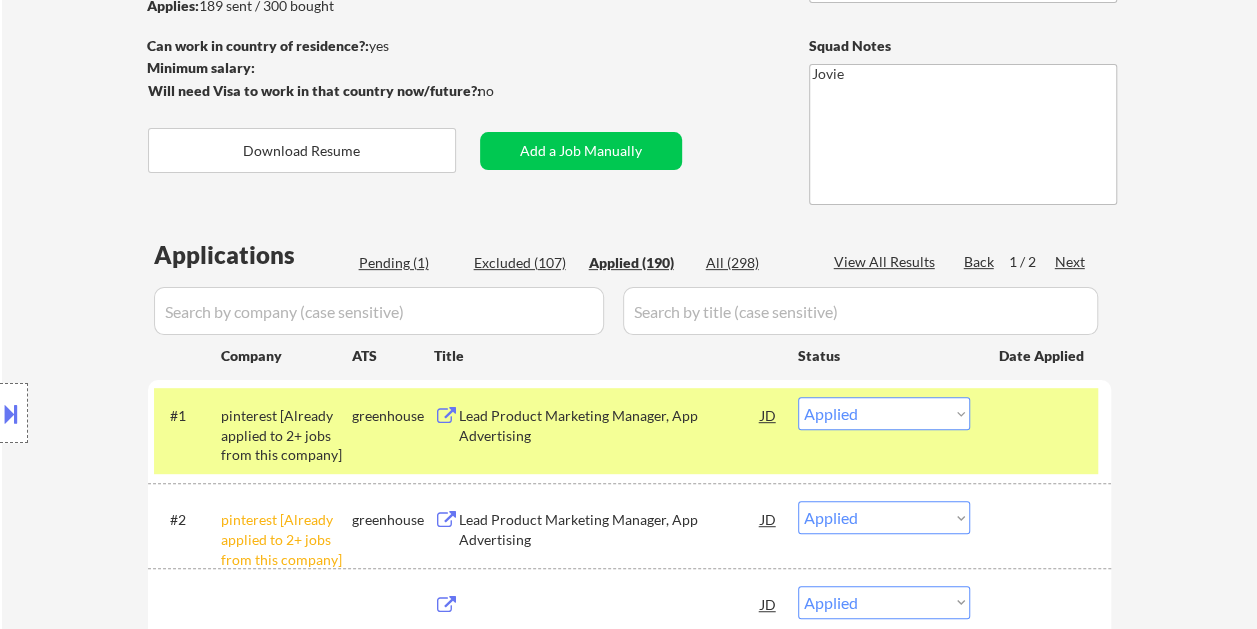 scroll, scrollTop: 400, scrollLeft: 0, axis: vertical 